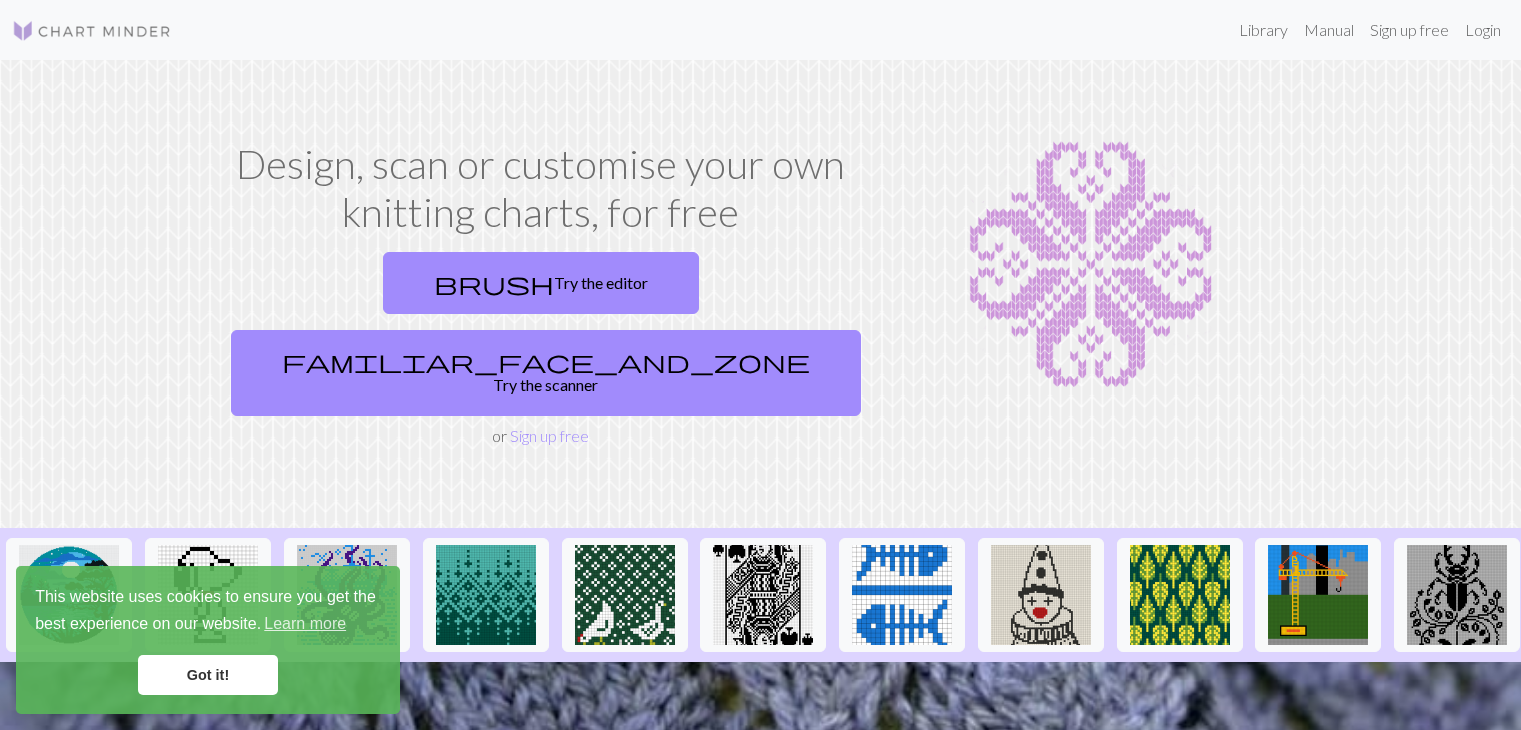 scroll, scrollTop: 0, scrollLeft: 0, axis: both 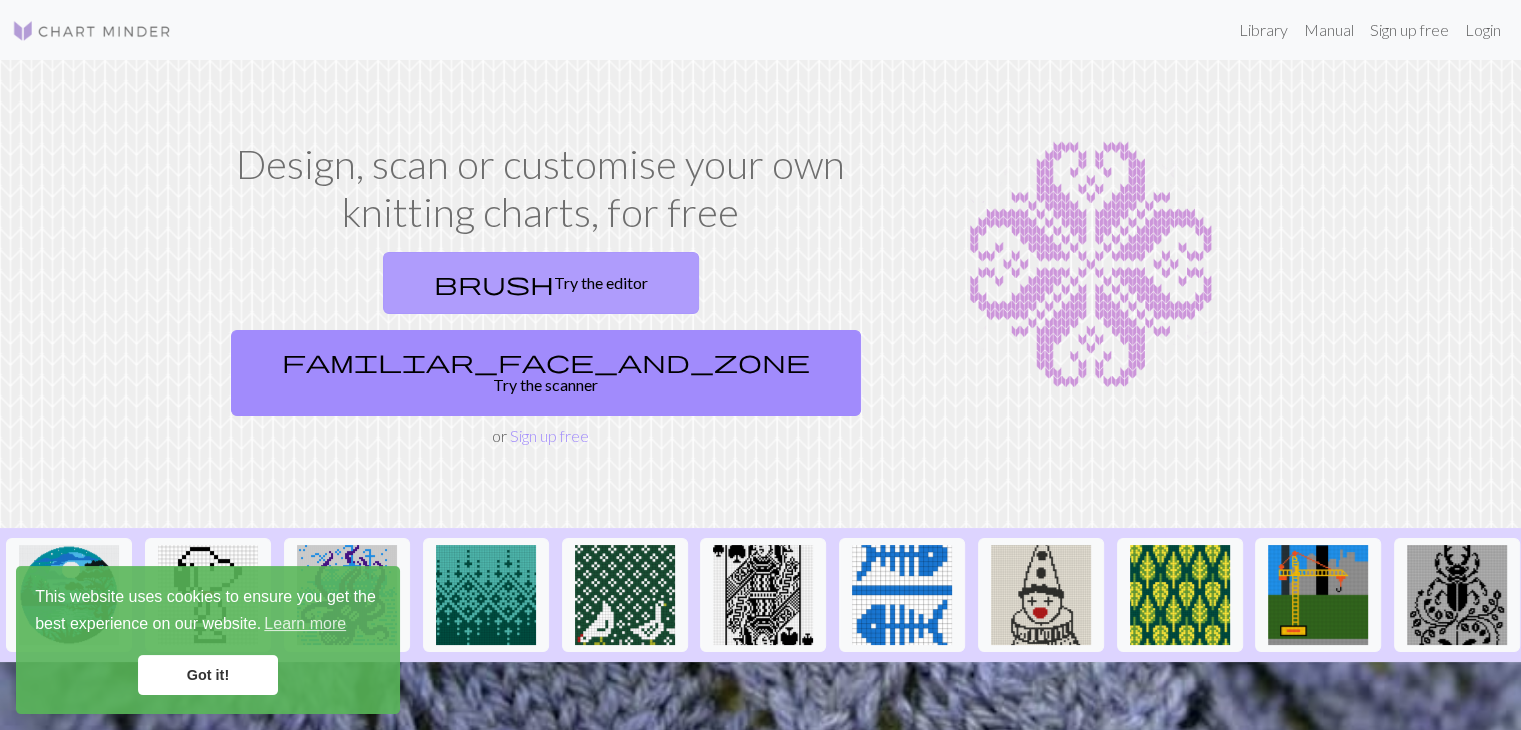 drag, startPoint x: 408, startPoint y: 291, endPoint x: 347, endPoint y: 285, distance: 61.294373 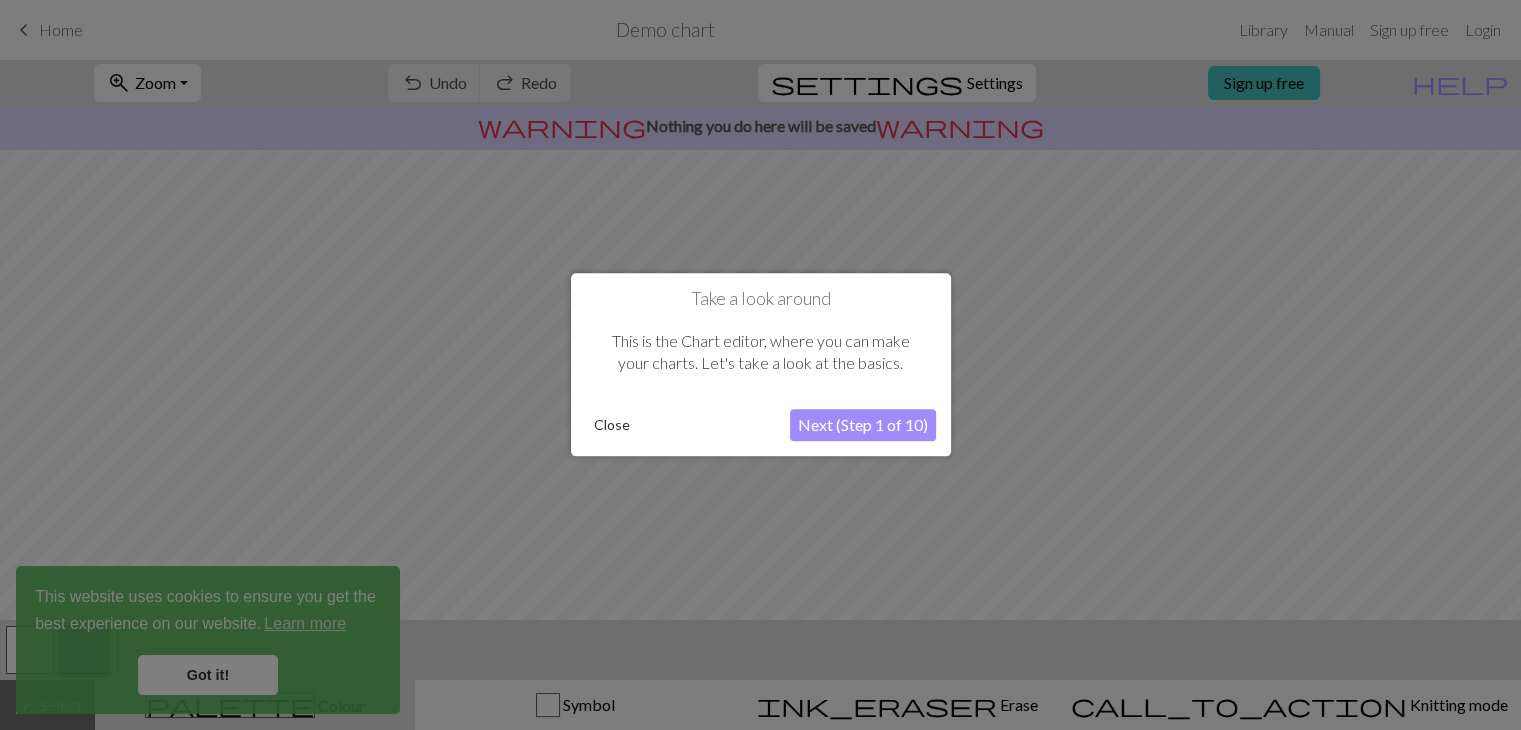 click on "Next (Step 1 of 10)" at bounding box center (863, 426) 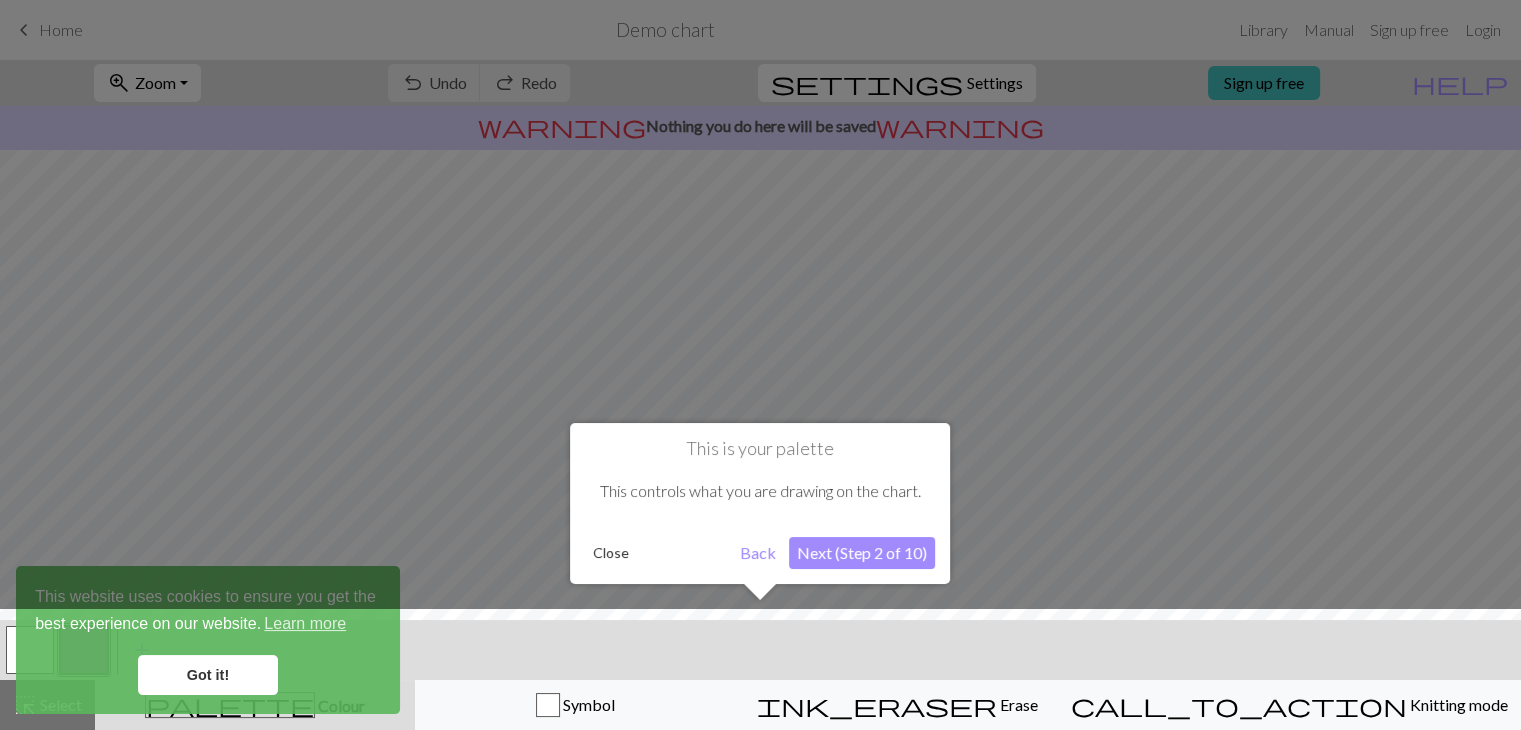 click on "Next (Step 2 of 10)" at bounding box center (862, 553) 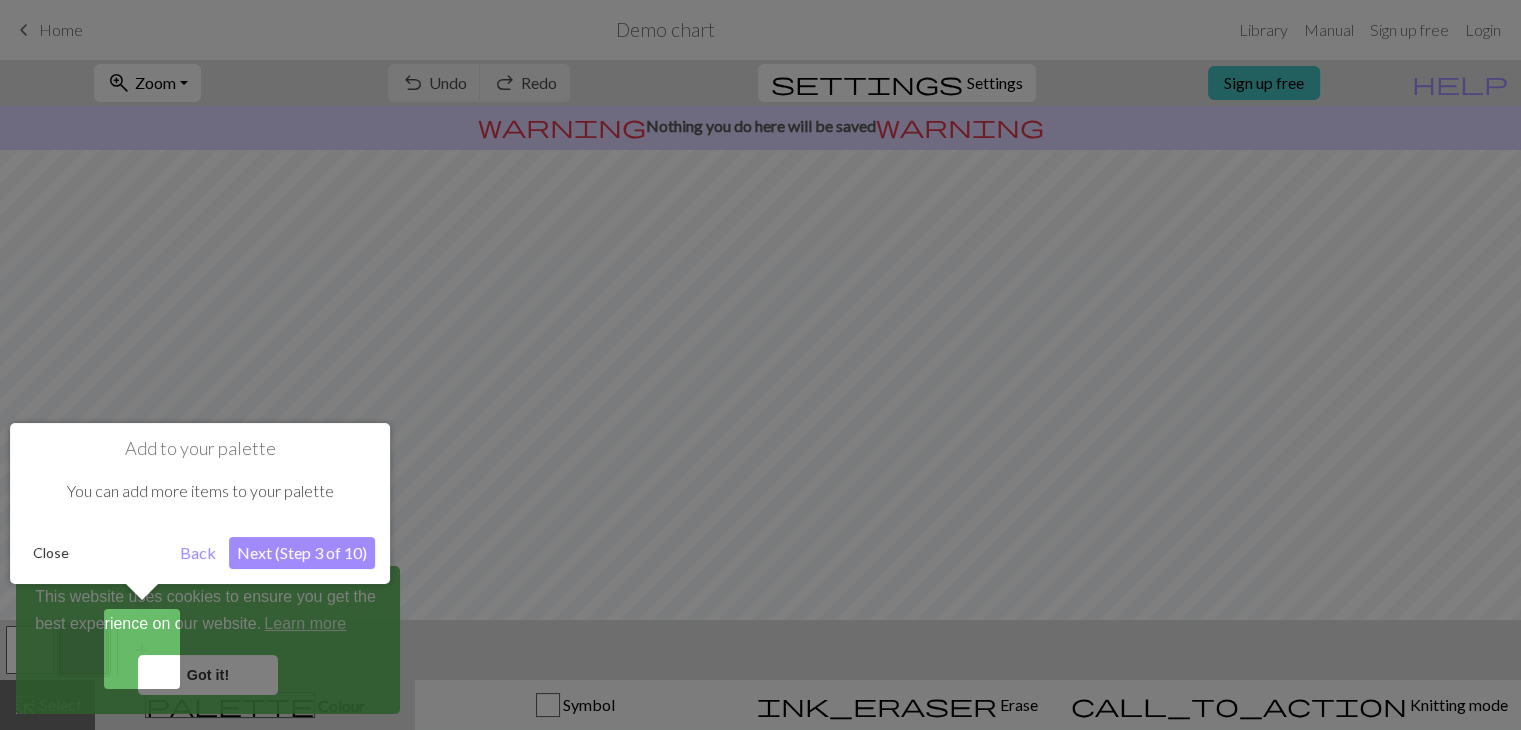 click on "Next (Step 3 of 10)" at bounding box center (302, 553) 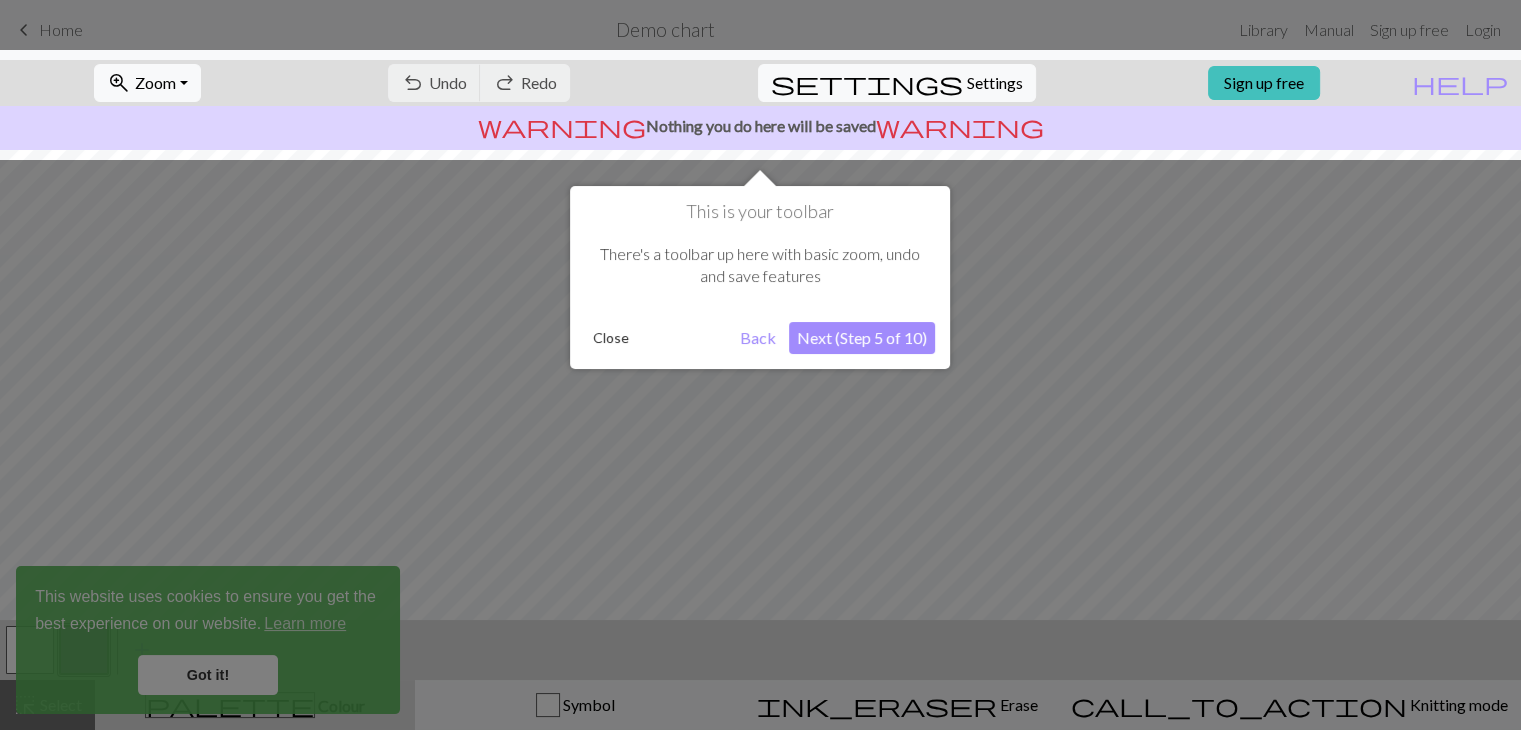 click at bounding box center [760, 365] 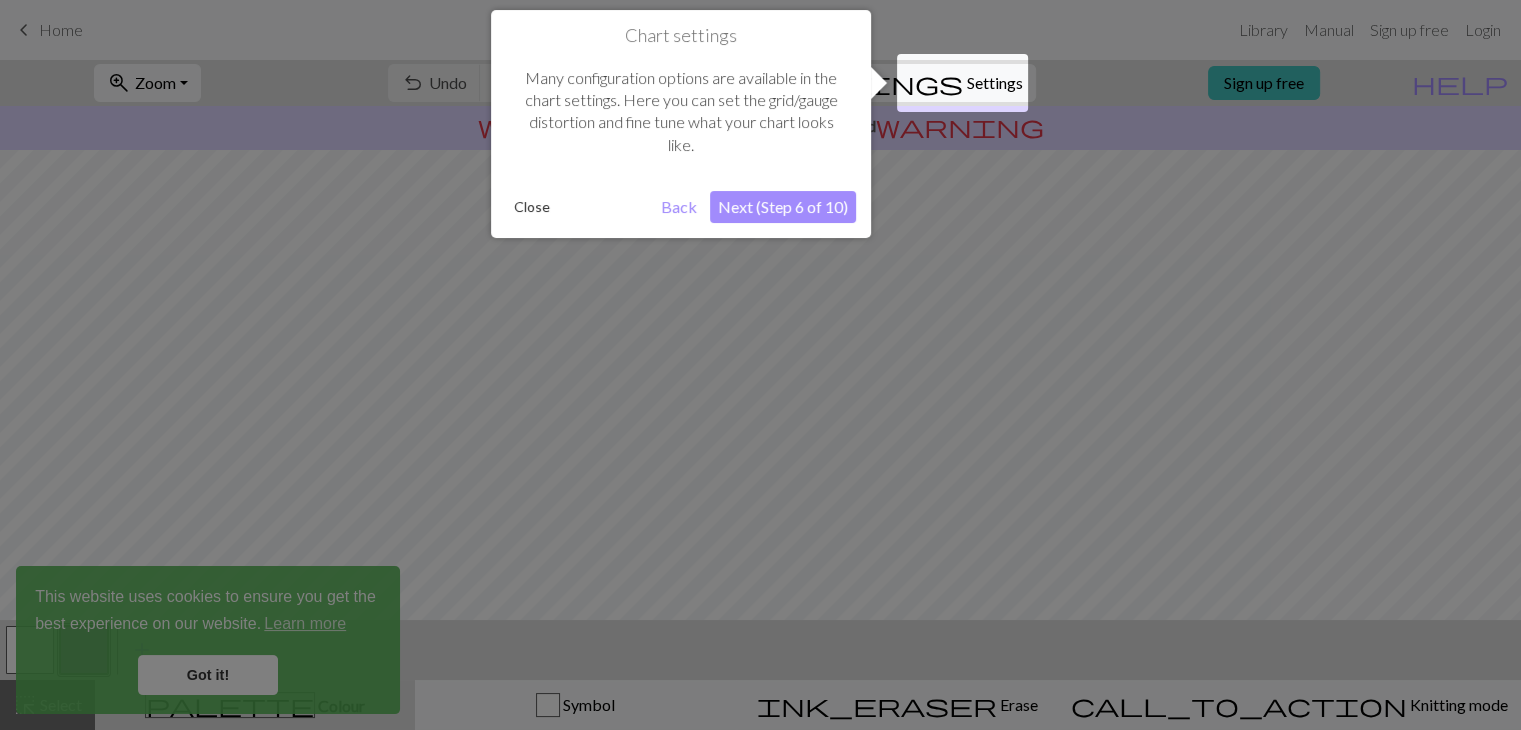 click on "Chart settings Many configuration options are available in the chart settings. Here you can set the grid/gauge distortion and fine tune what your chart looks like. Close Back Next (Step 6 of 10)" at bounding box center [681, 124] 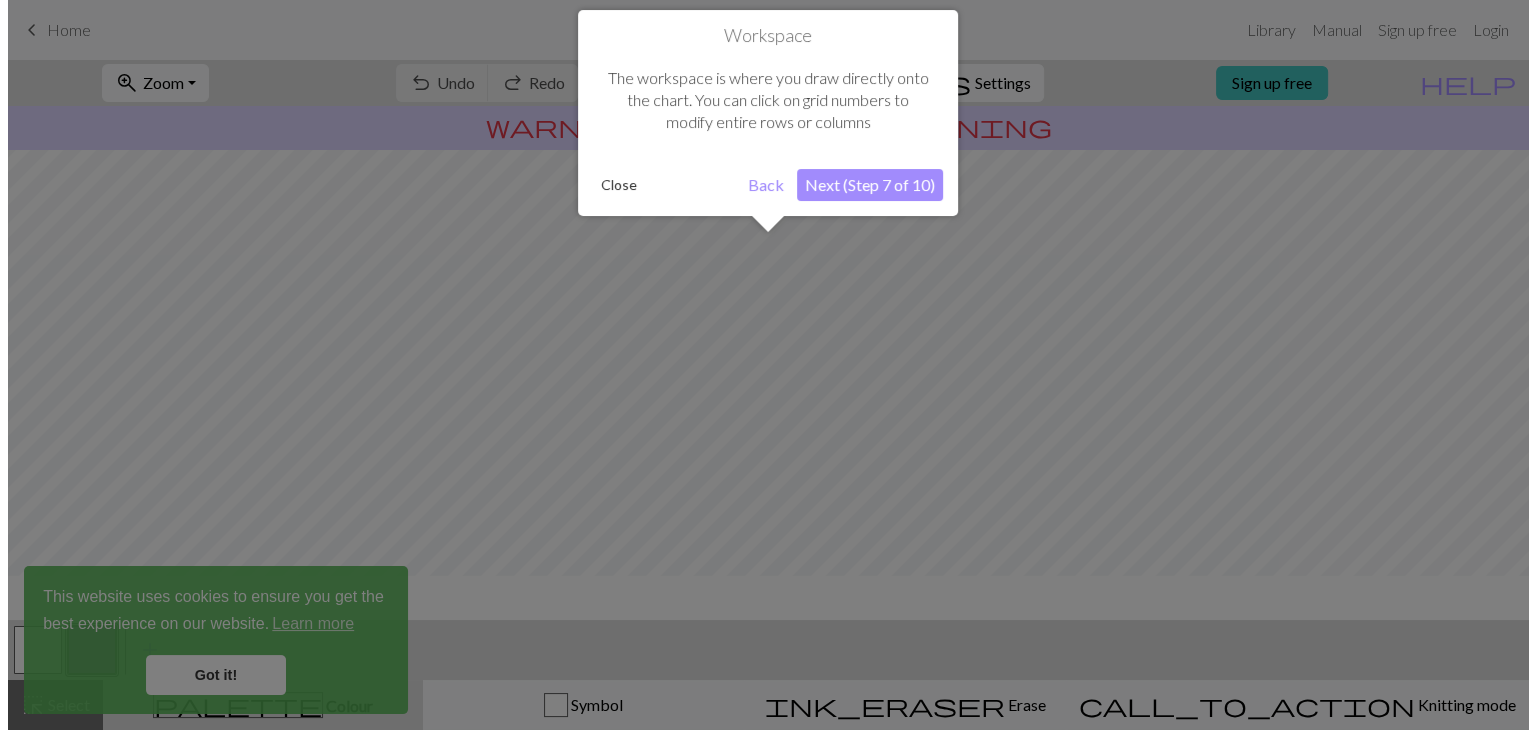 scroll, scrollTop: 119, scrollLeft: 0, axis: vertical 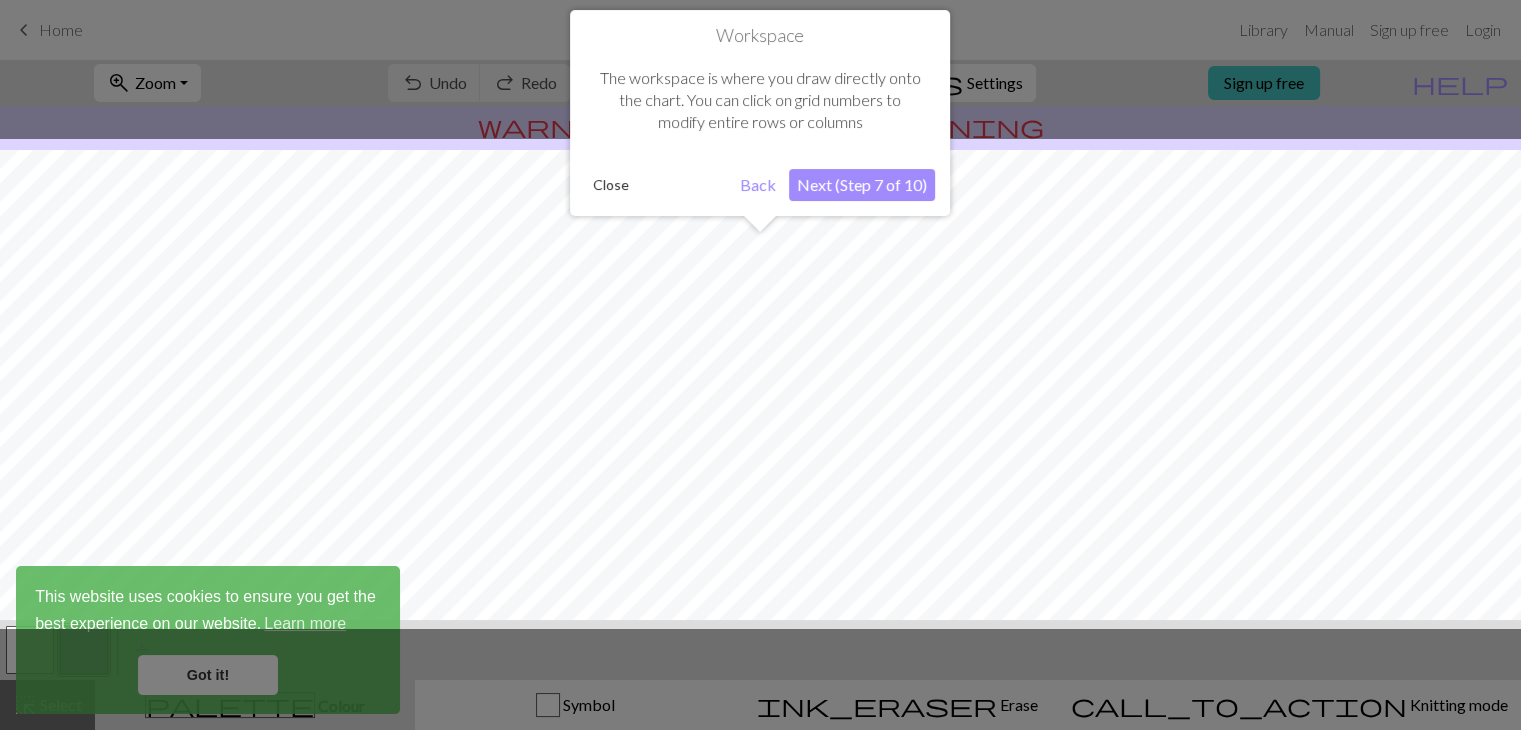 click on "Next (Step 7 of 10)" at bounding box center (862, 185) 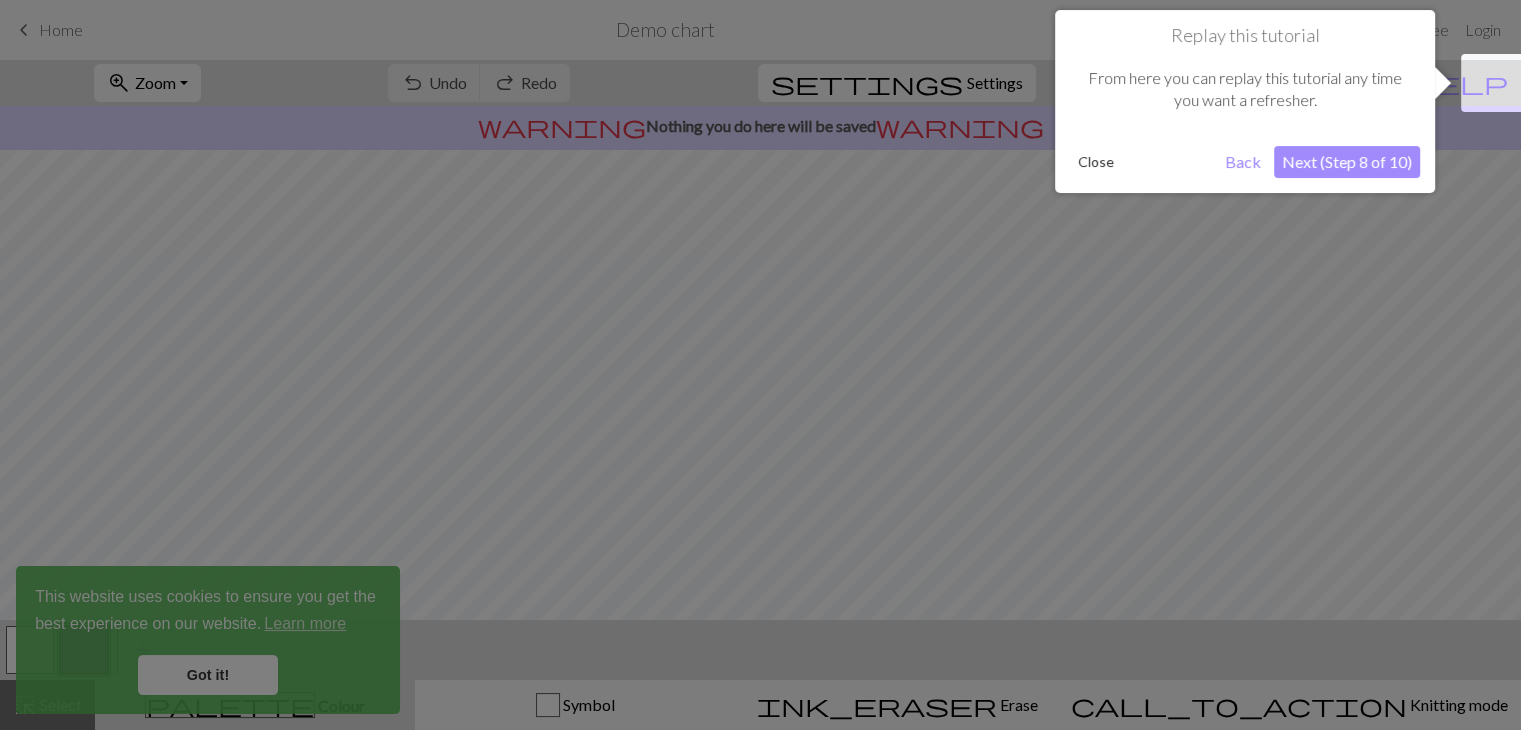 click on "Close" at bounding box center (1096, 162) 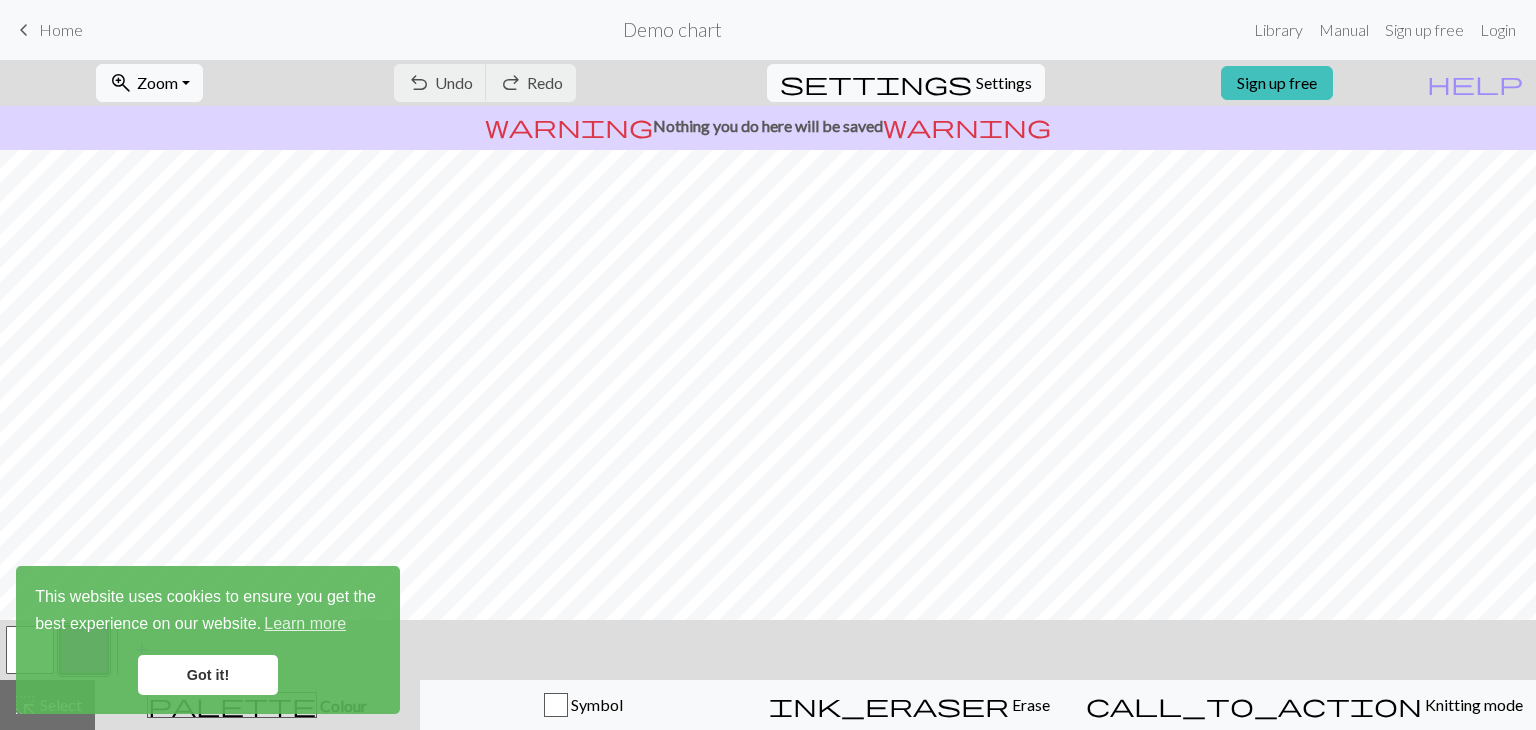 click on "Got it!" at bounding box center [208, 675] 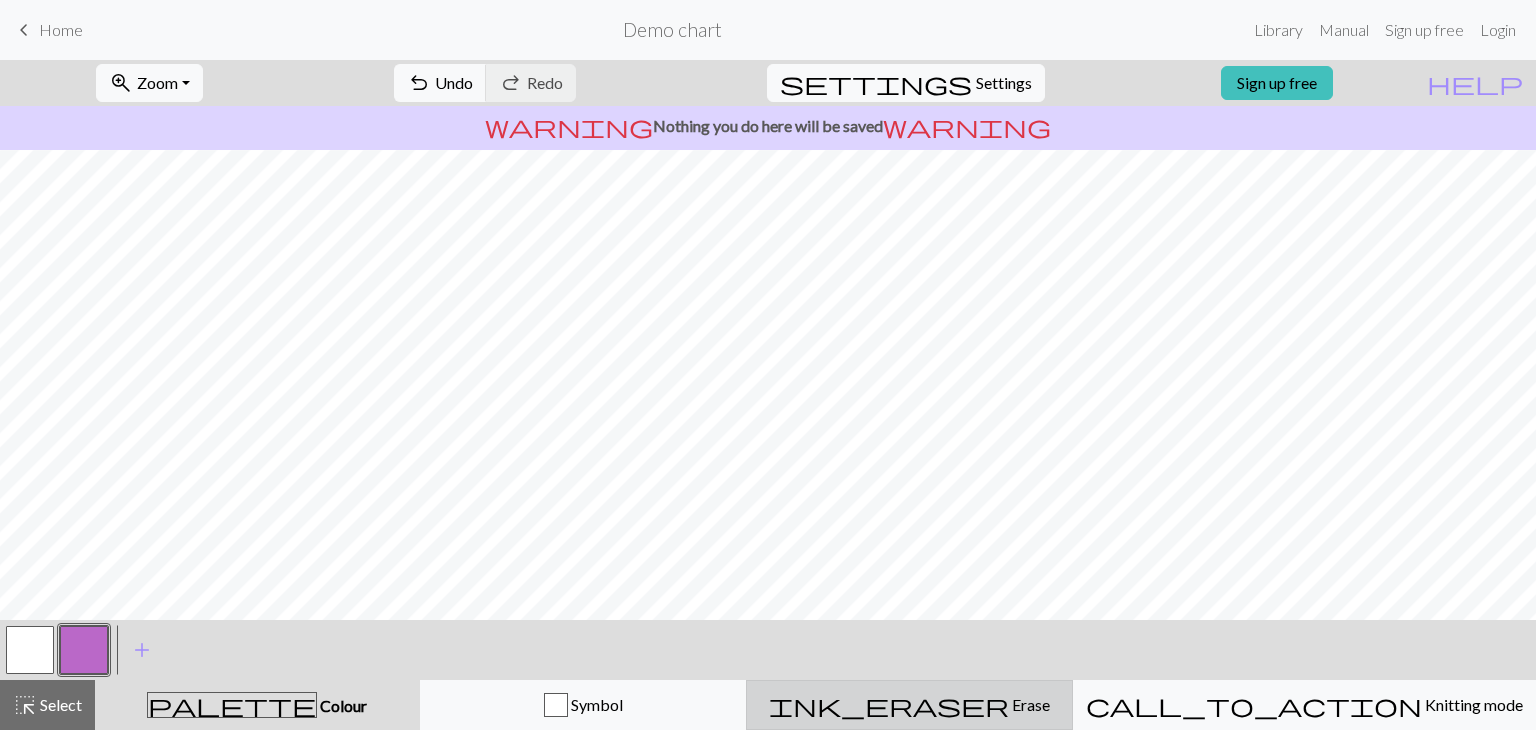 click on "ink_eraser" at bounding box center [889, 705] 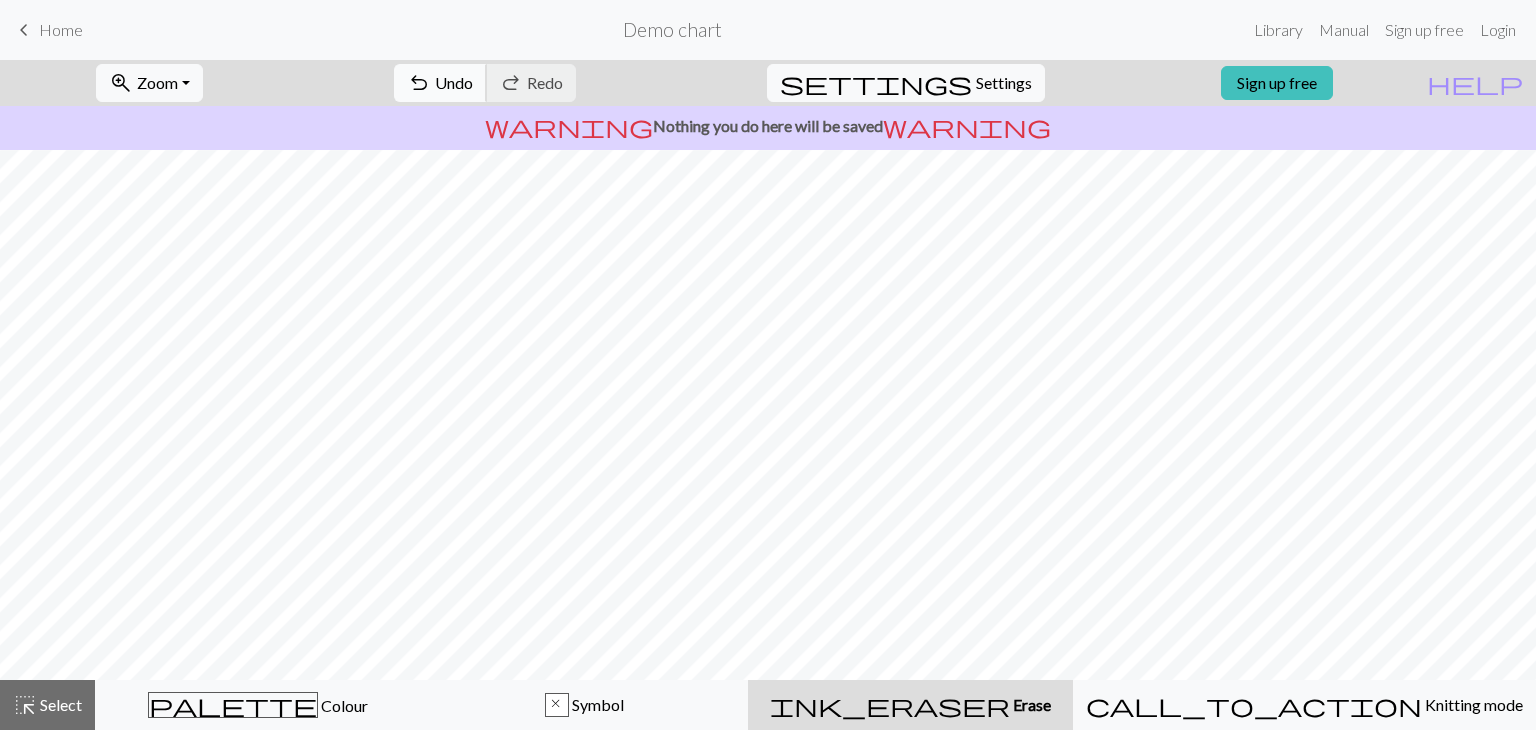click on "undo Undo Undo" at bounding box center (440, 83) 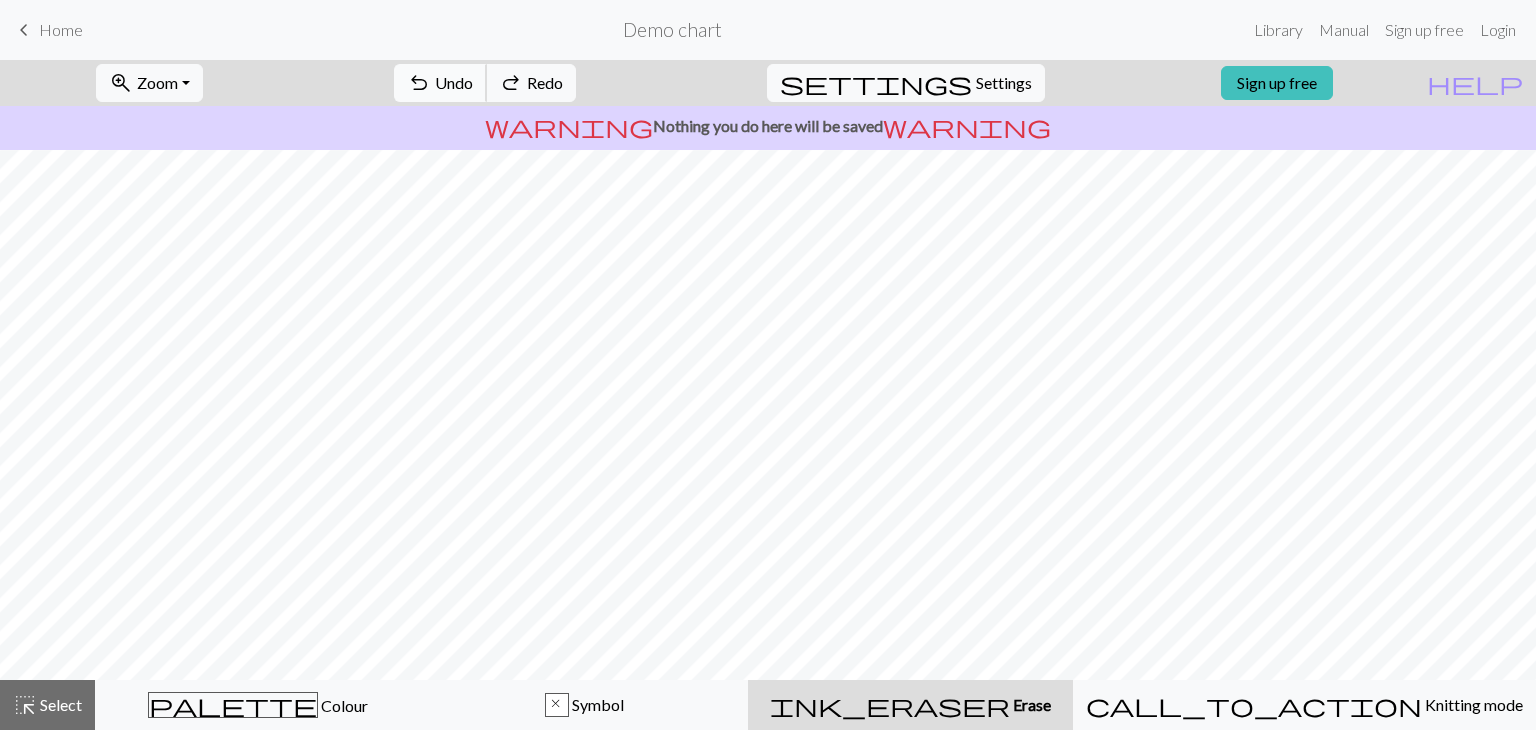 click on "Undo" at bounding box center (454, 82) 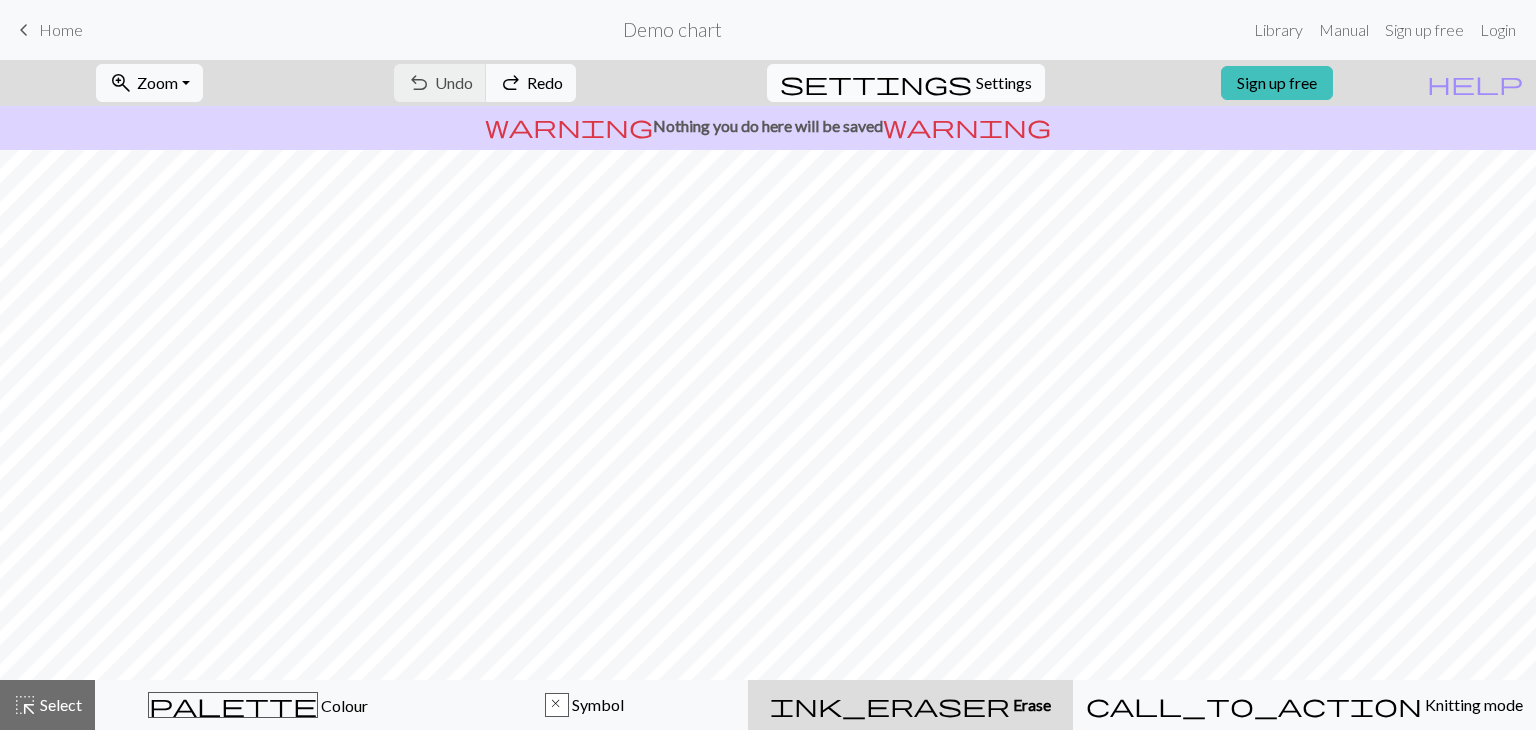 click on "Settings" at bounding box center (1004, 83) 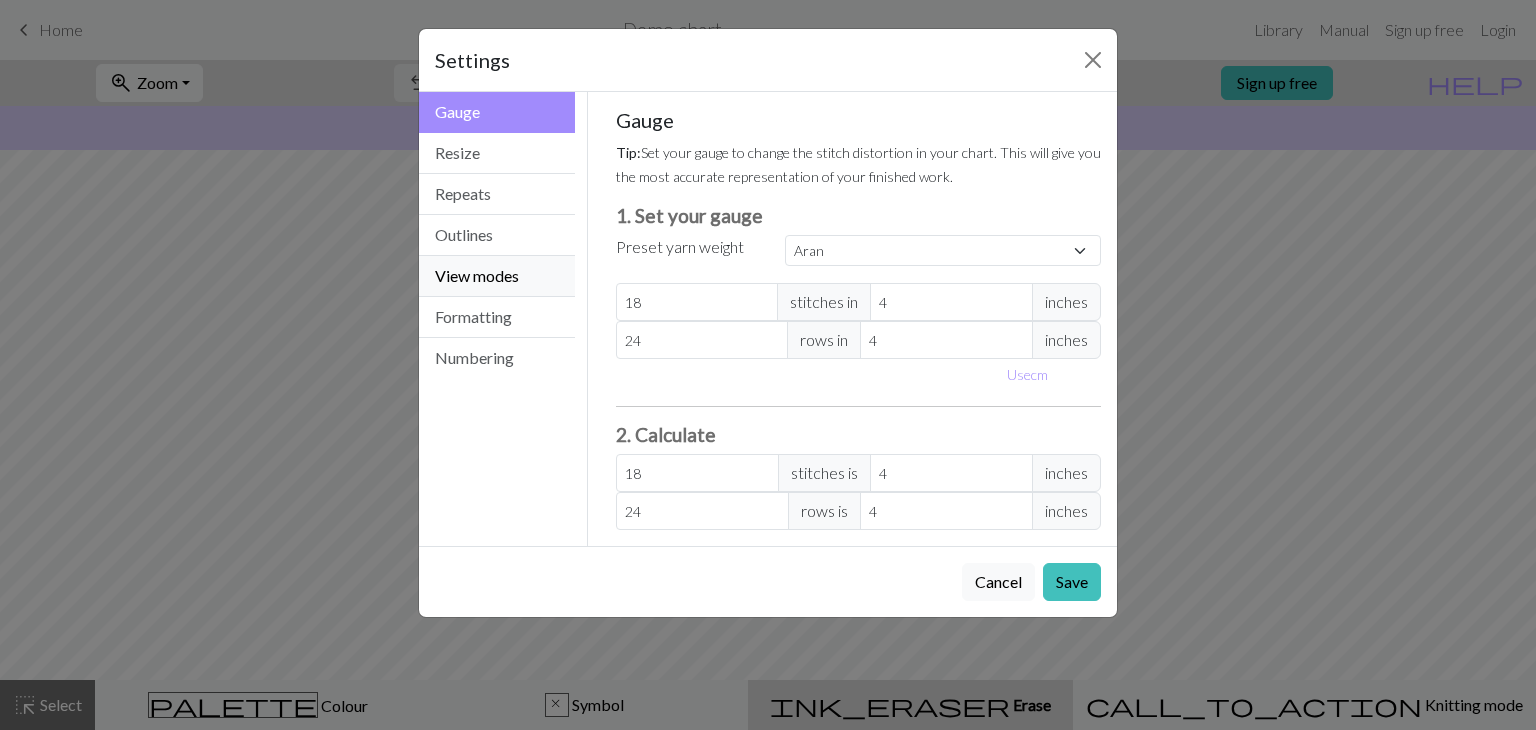 click on "View modes" at bounding box center [497, 276] 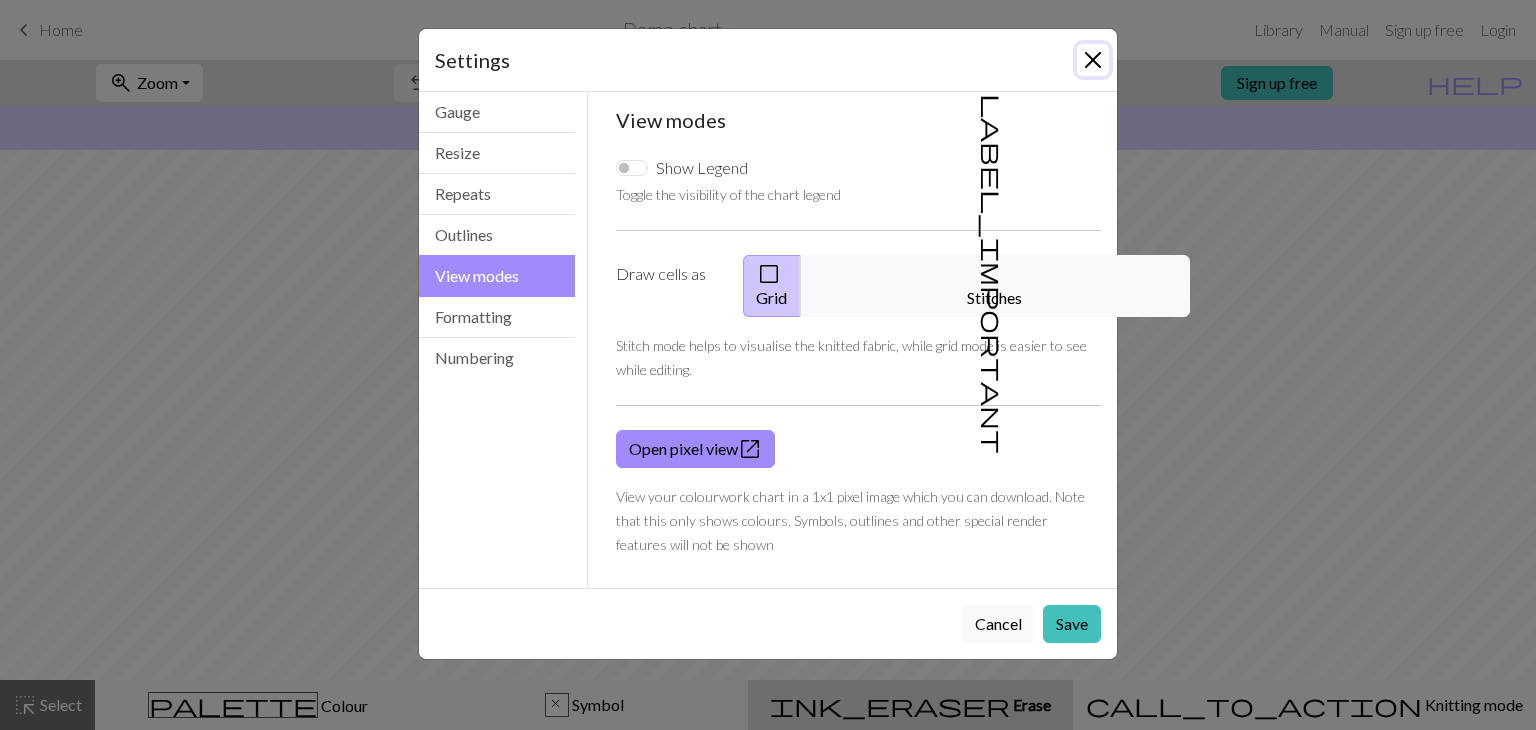 click at bounding box center (1093, 60) 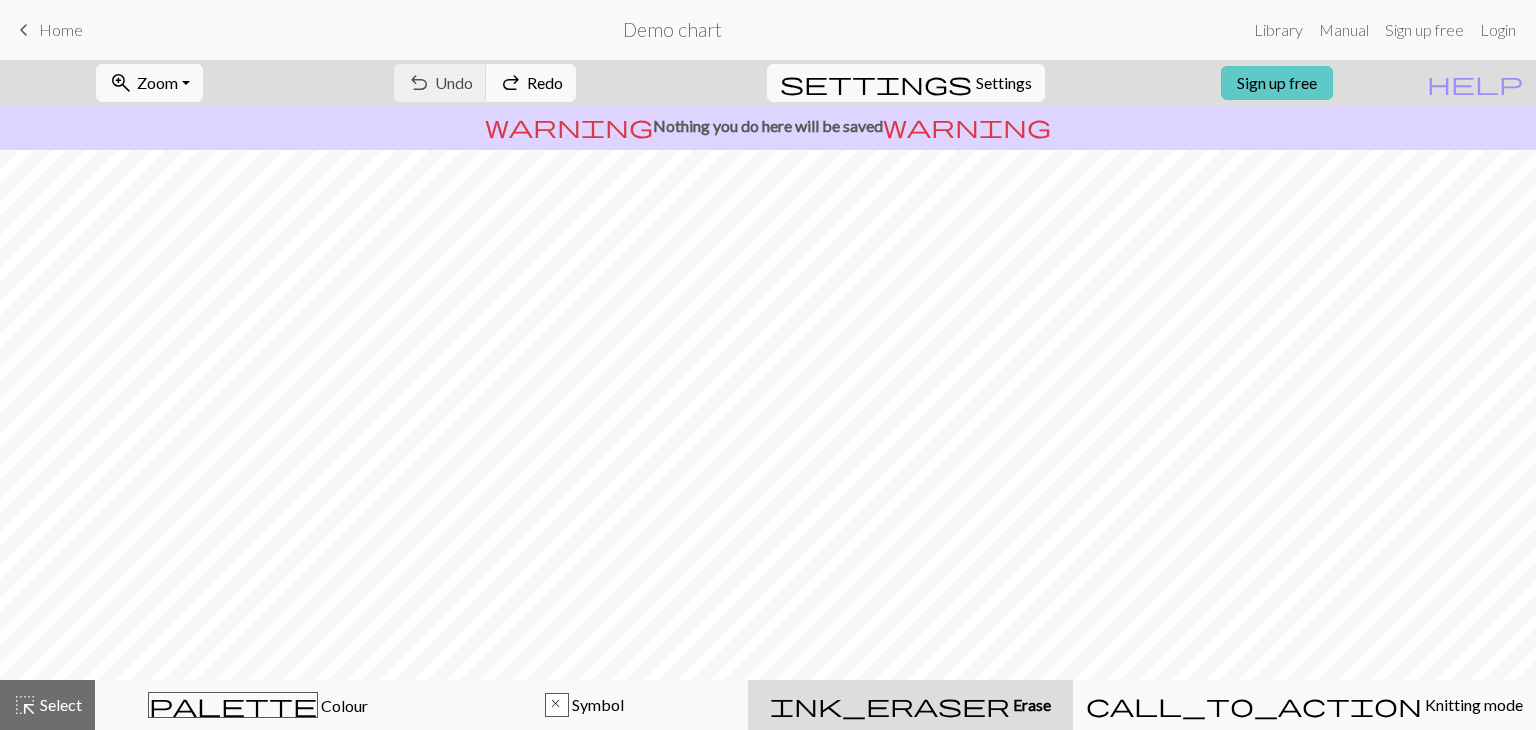 click on "Sign up free" at bounding box center (1277, 83) 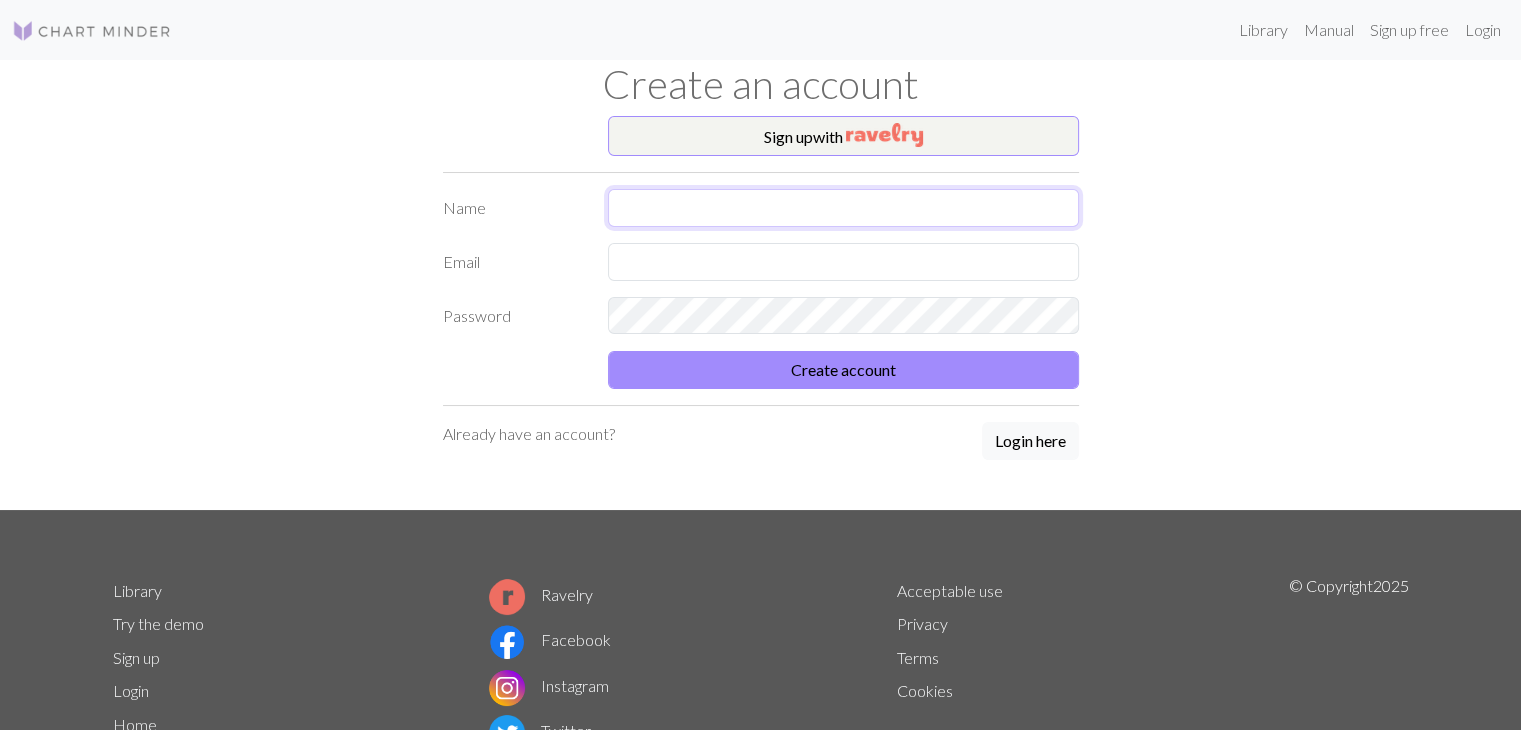 click at bounding box center [843, 208] 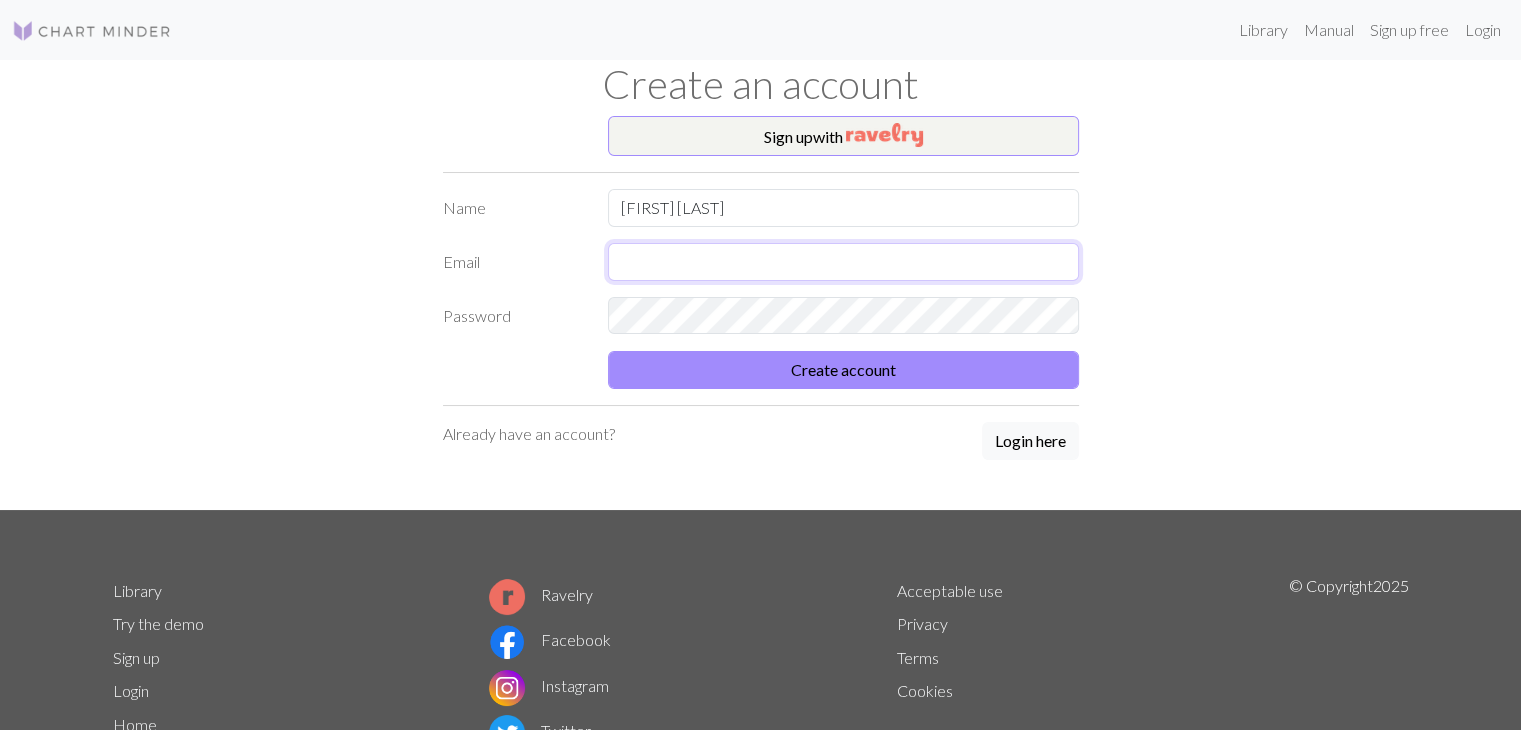 click at bounding box center (843, 262) 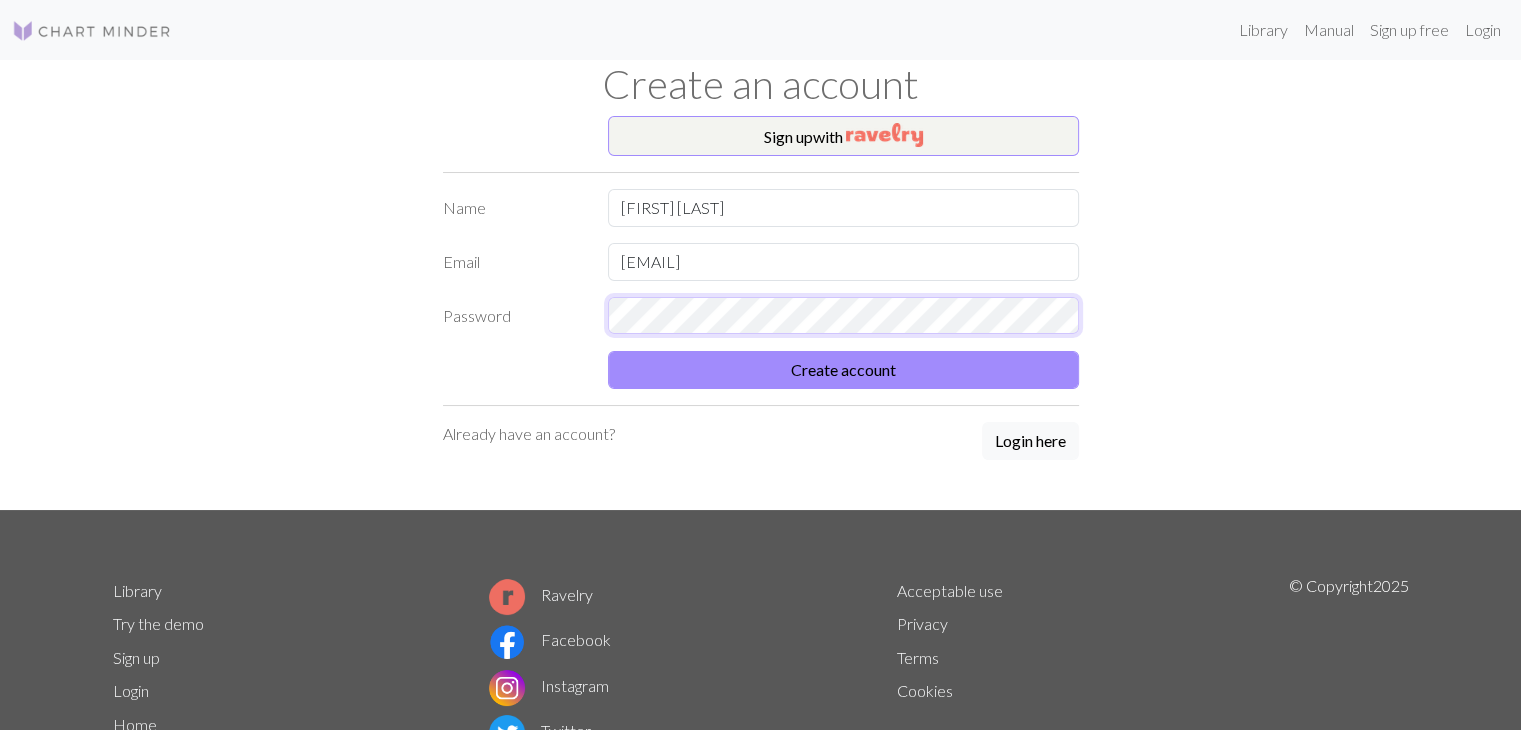 click on "Password" at bounding box center (761, 316) 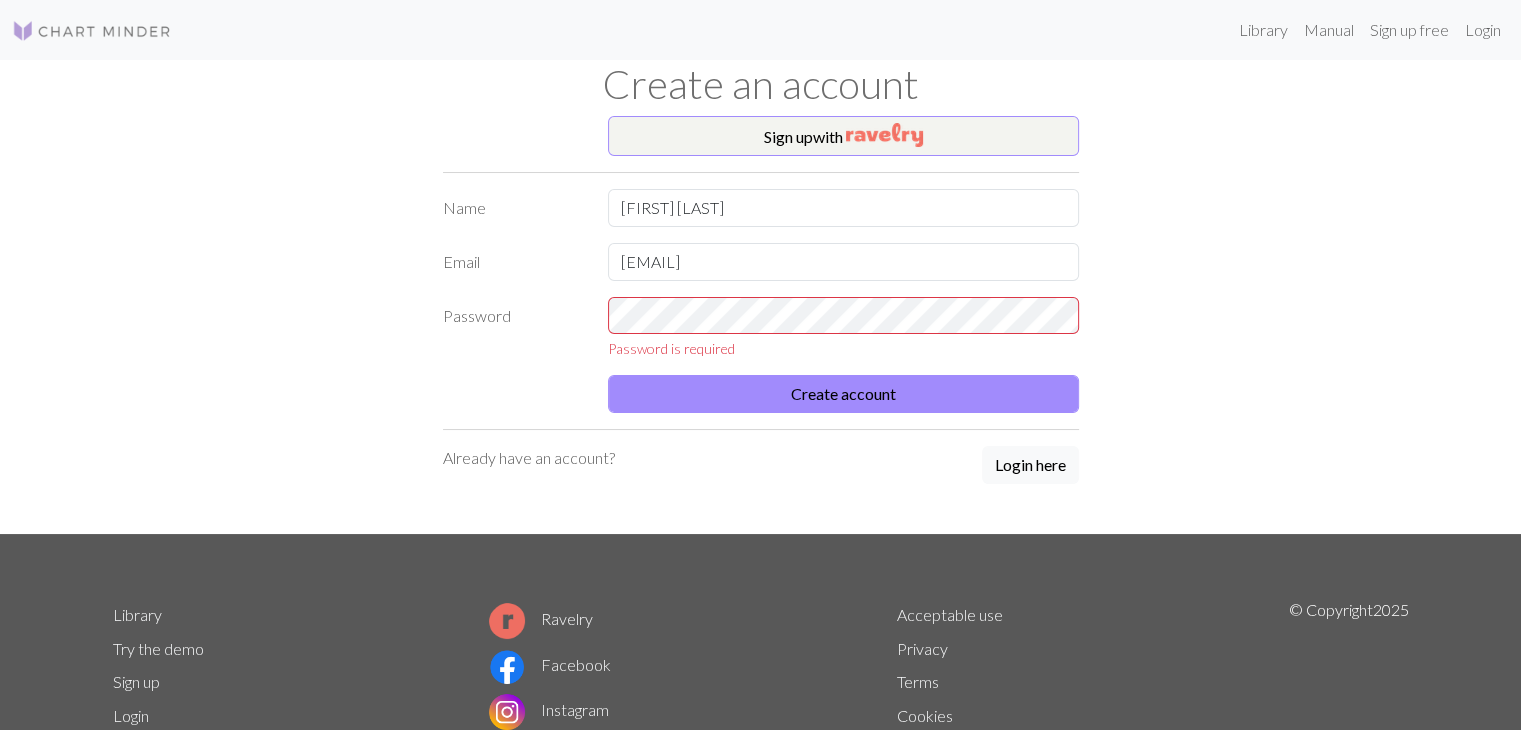 click on "Password Password is required" at bounding box center [761, 328] 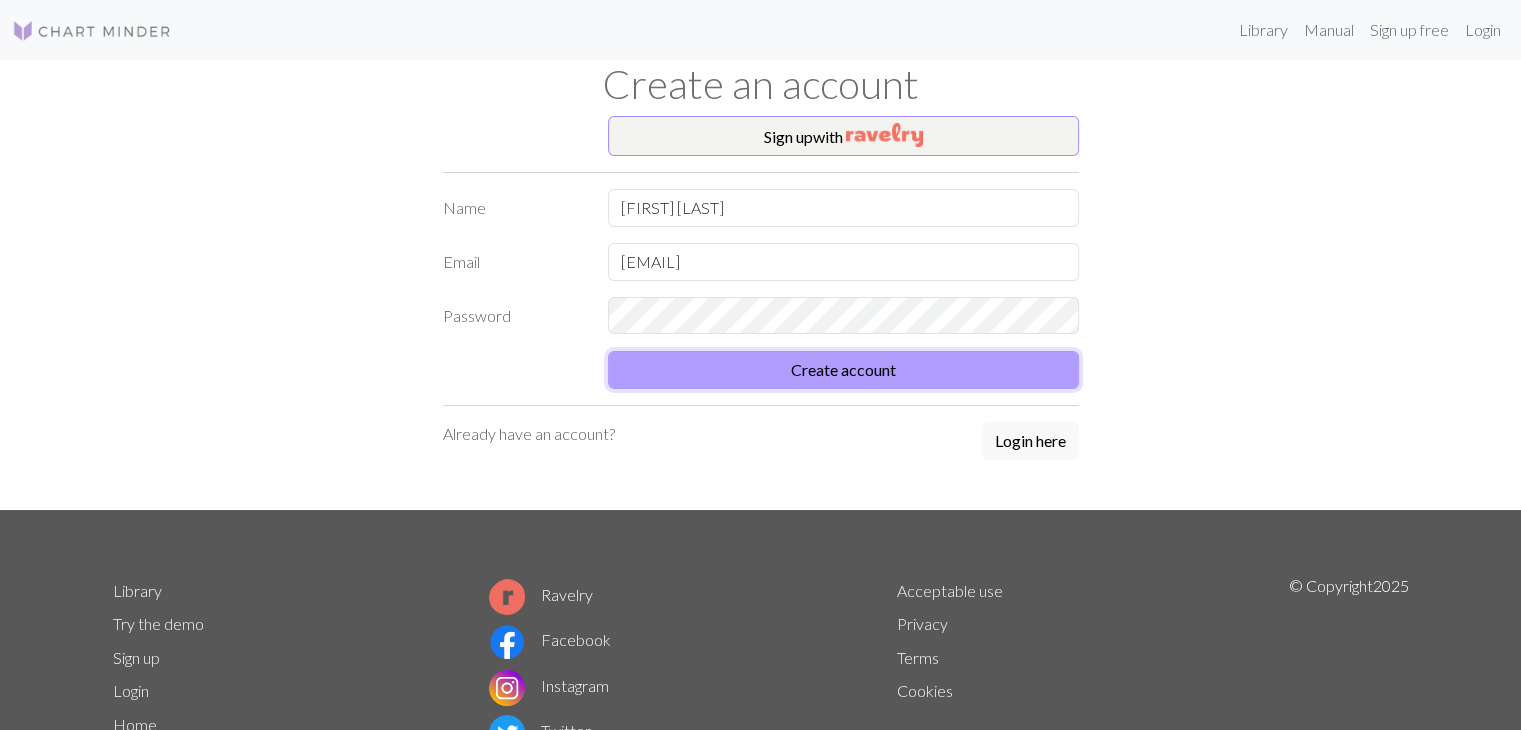 click on "Create account" at bounding box center [843, 370] 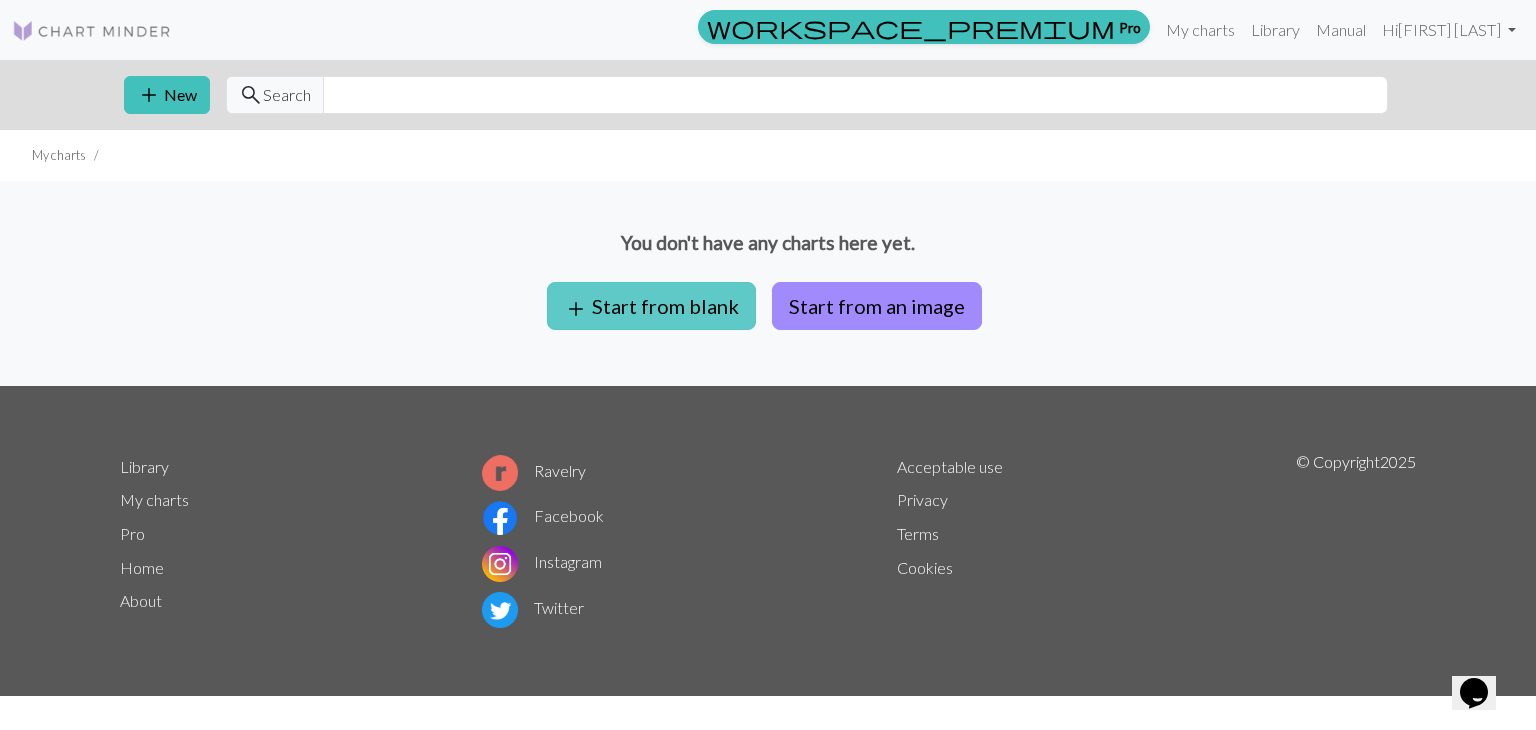 click on "add   Start from blank" at bounding box center (651, 306) 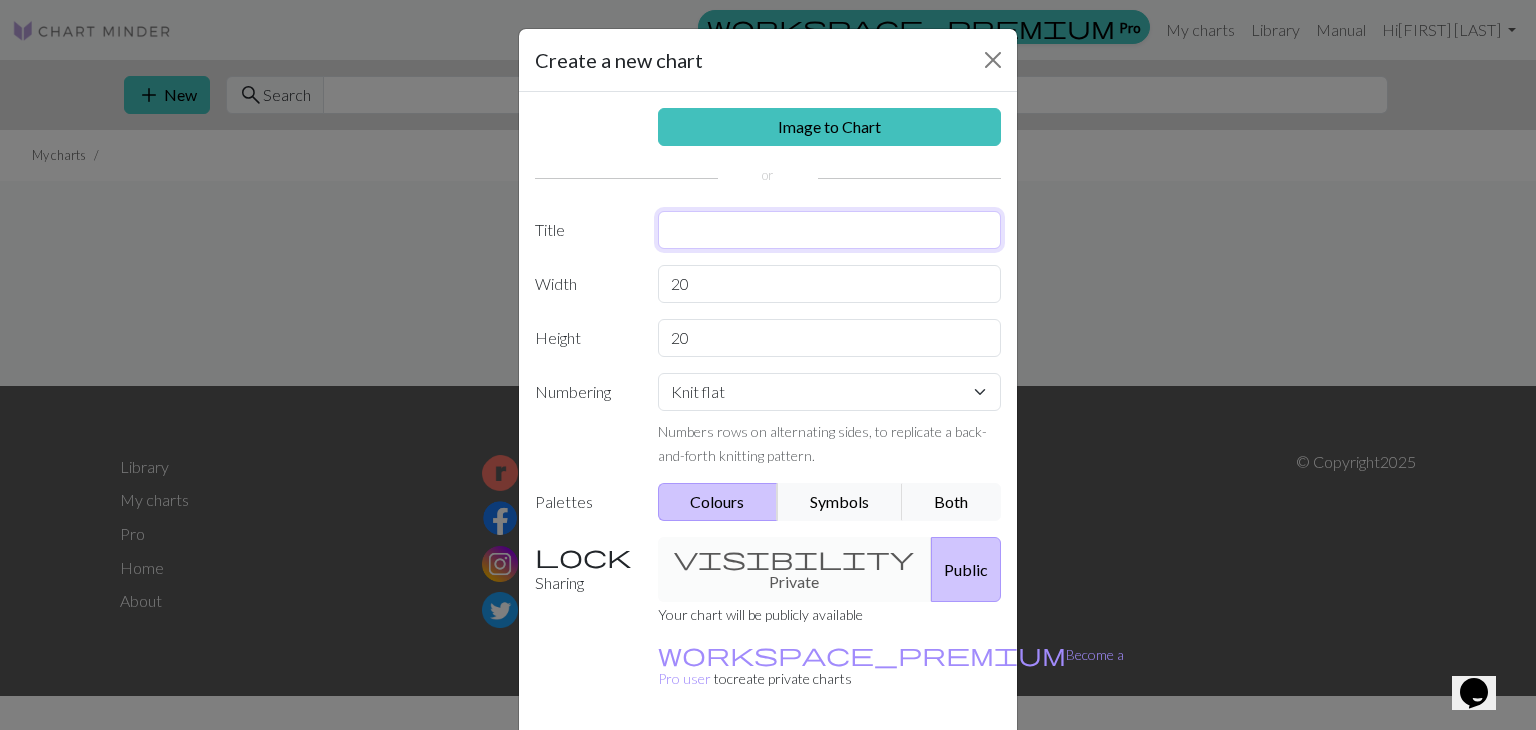 click at bounding box center (830, 230) 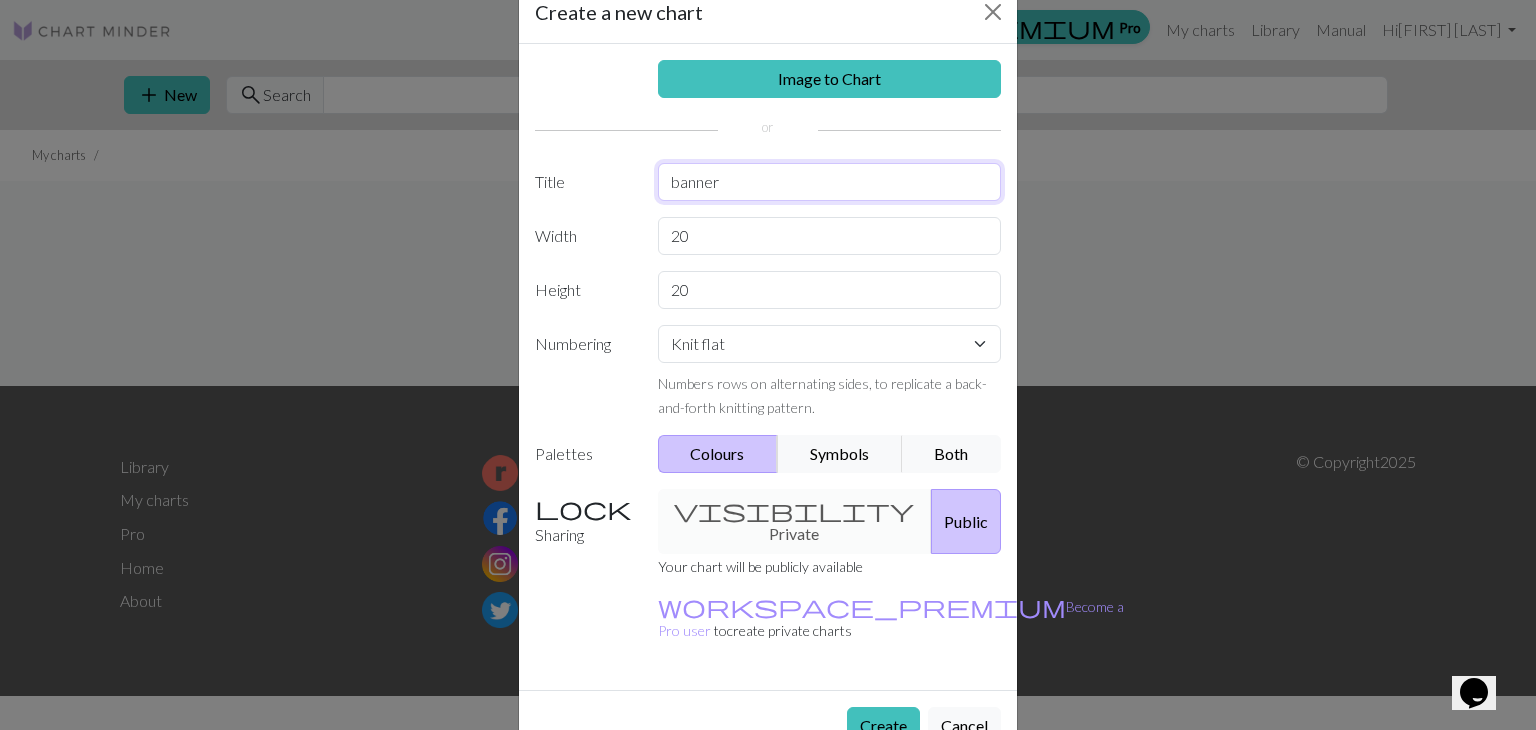 scroll, scrollTop: 58, scrollLeft: 0, axis: vertical 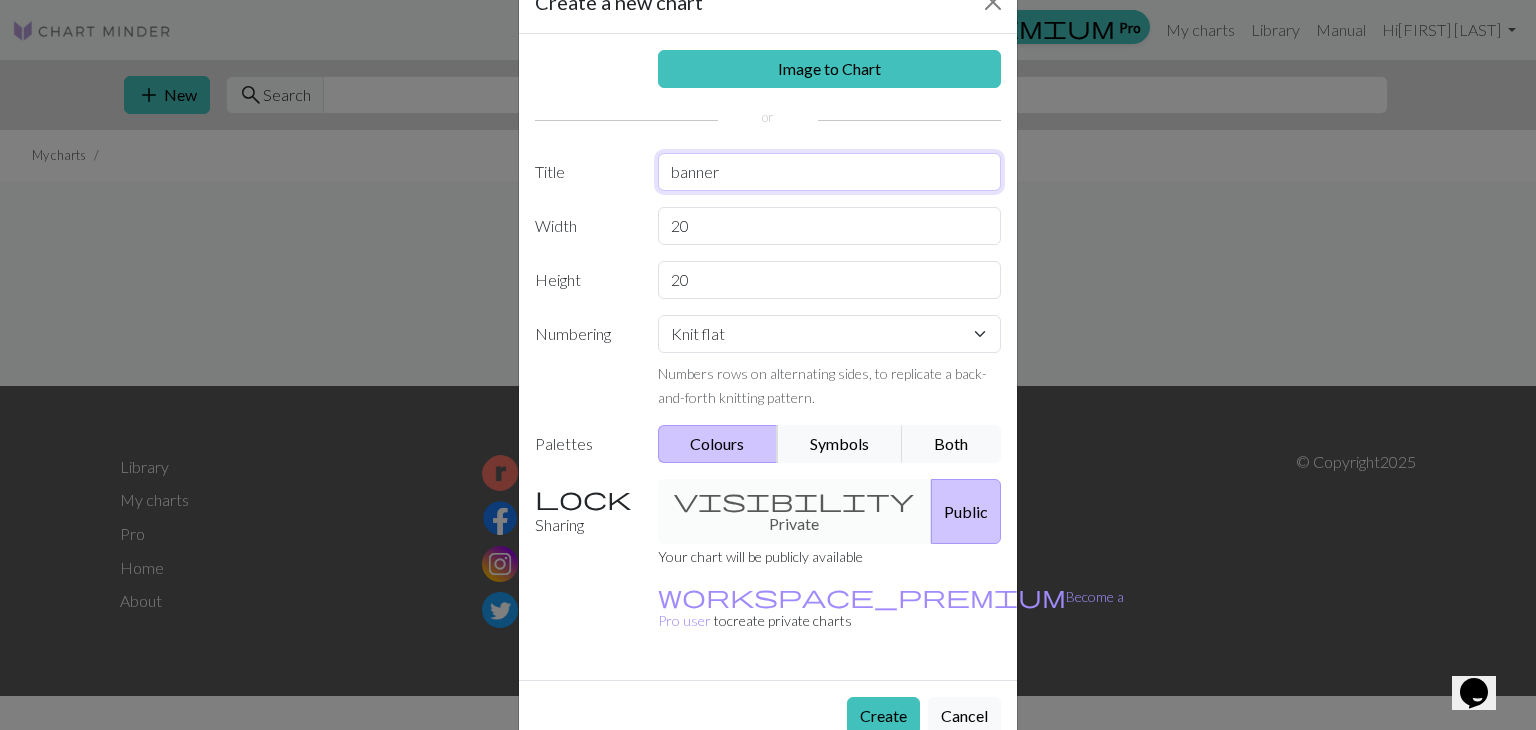 type on "banner" 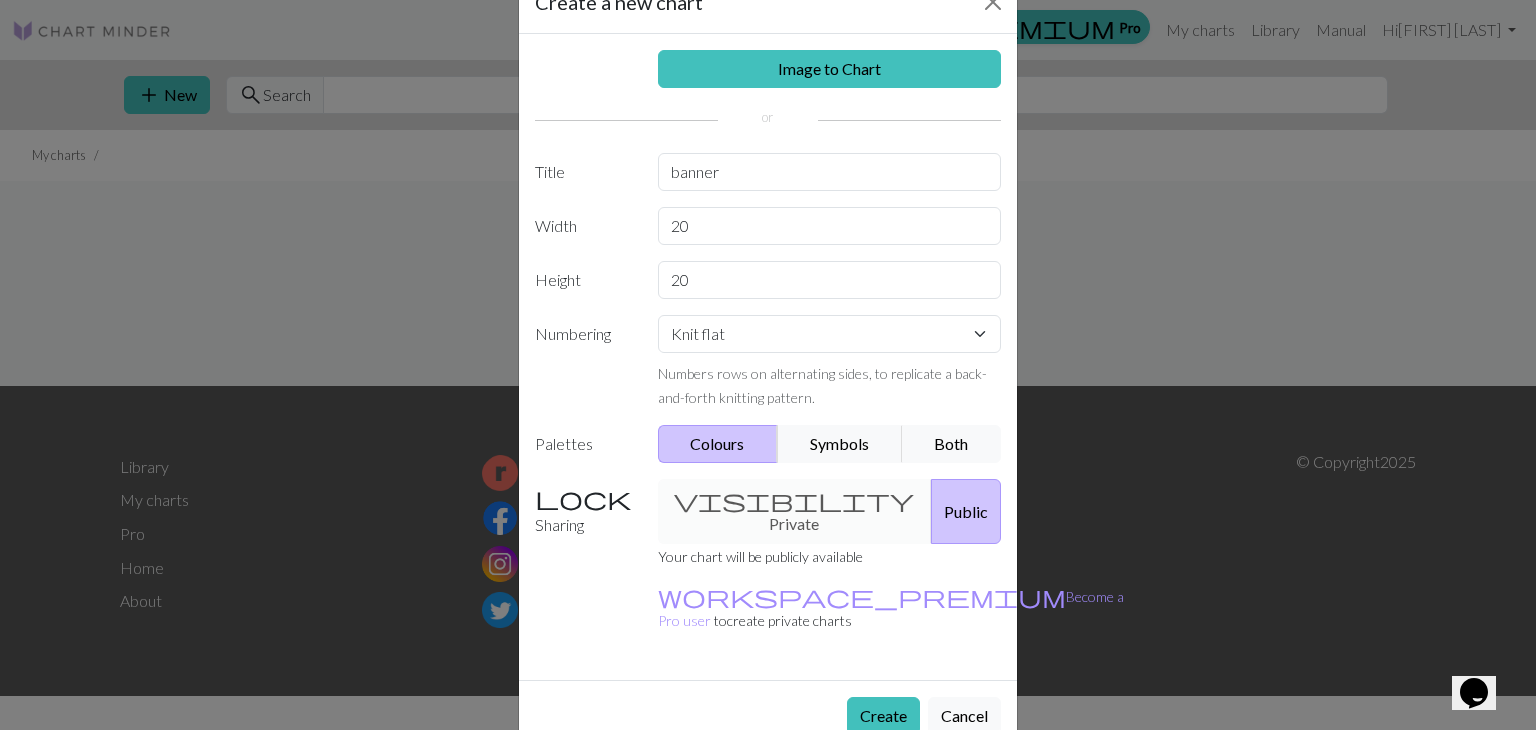 click on "visibility  Private Public" at bounding box center (830, 511) 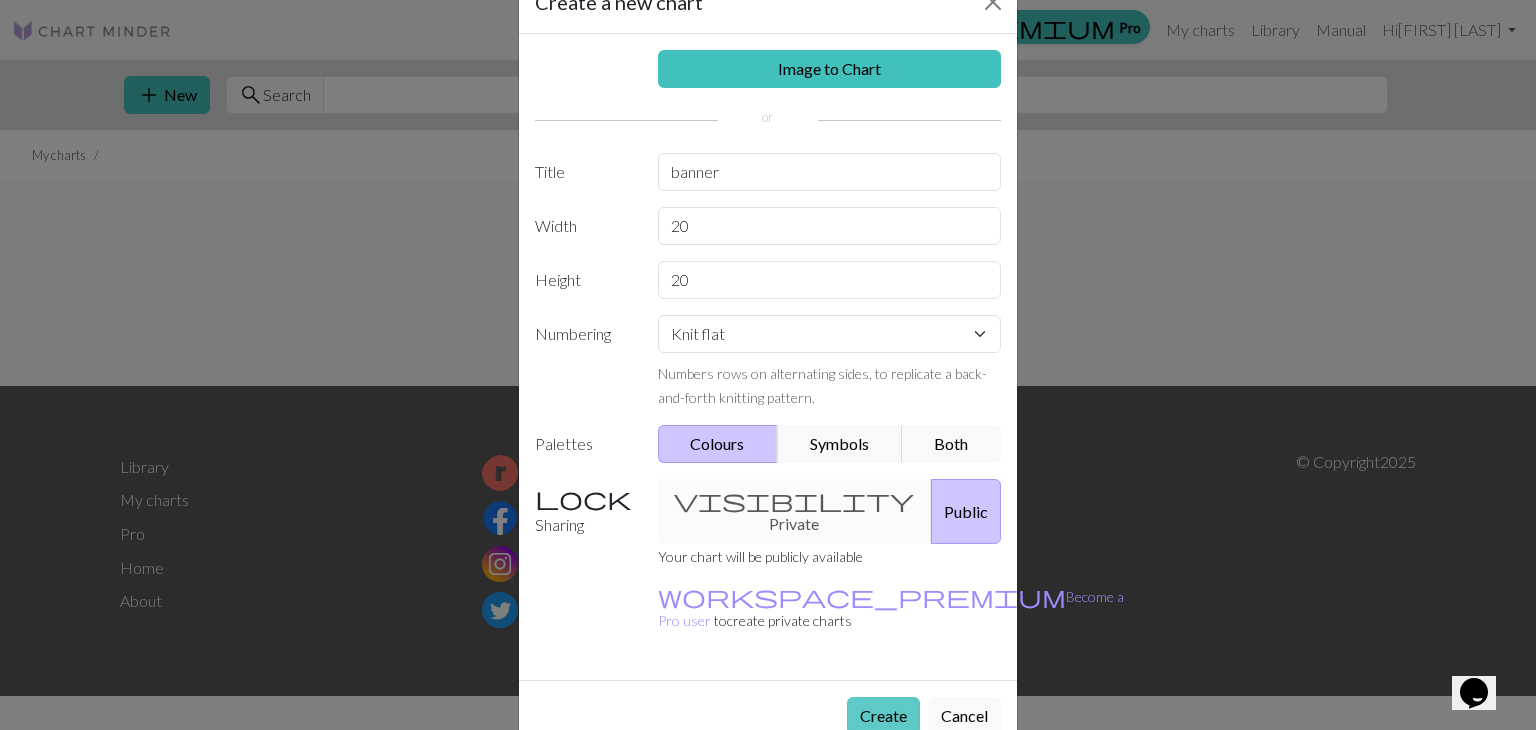 click on "Create" at bounding box center (883, 716) 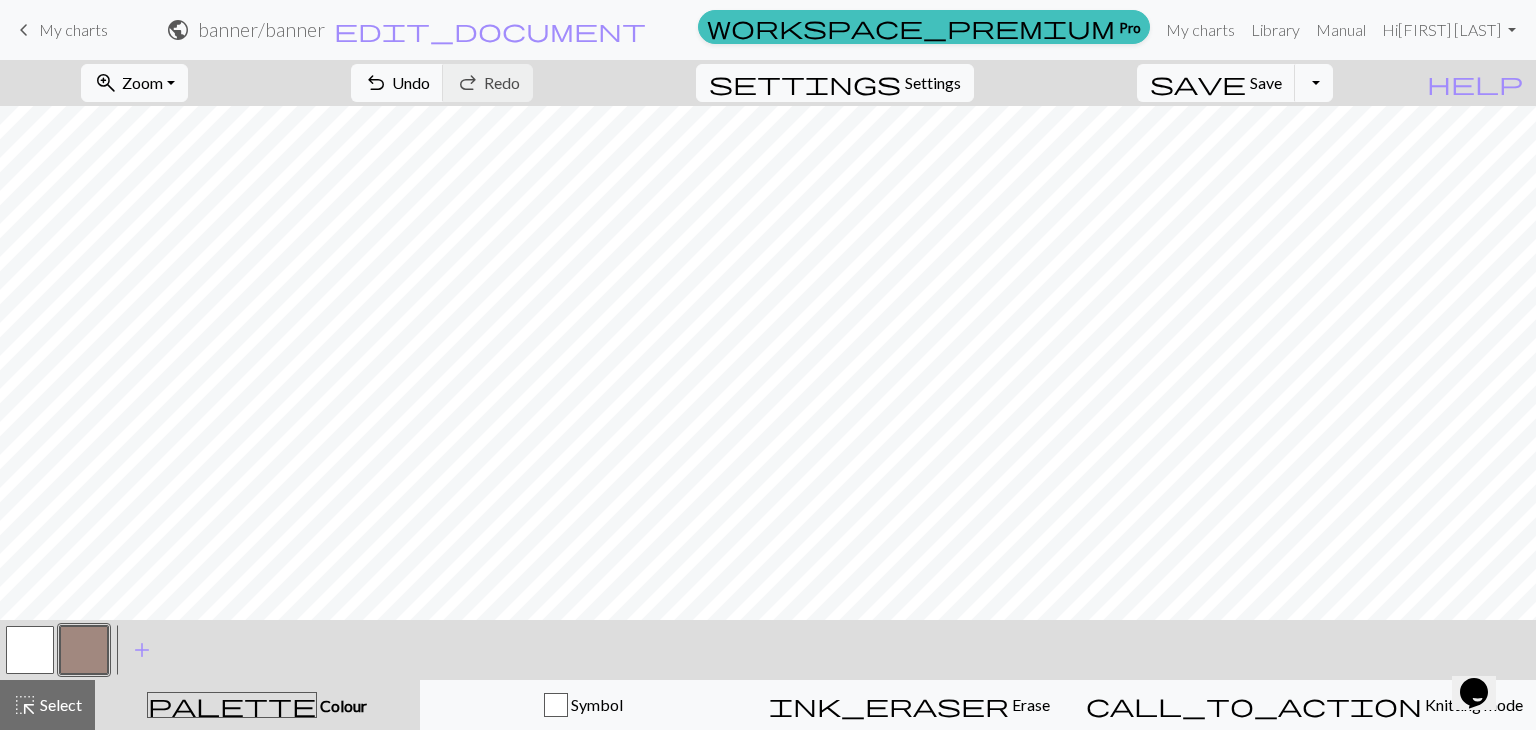click at bounding box center [84, 650] 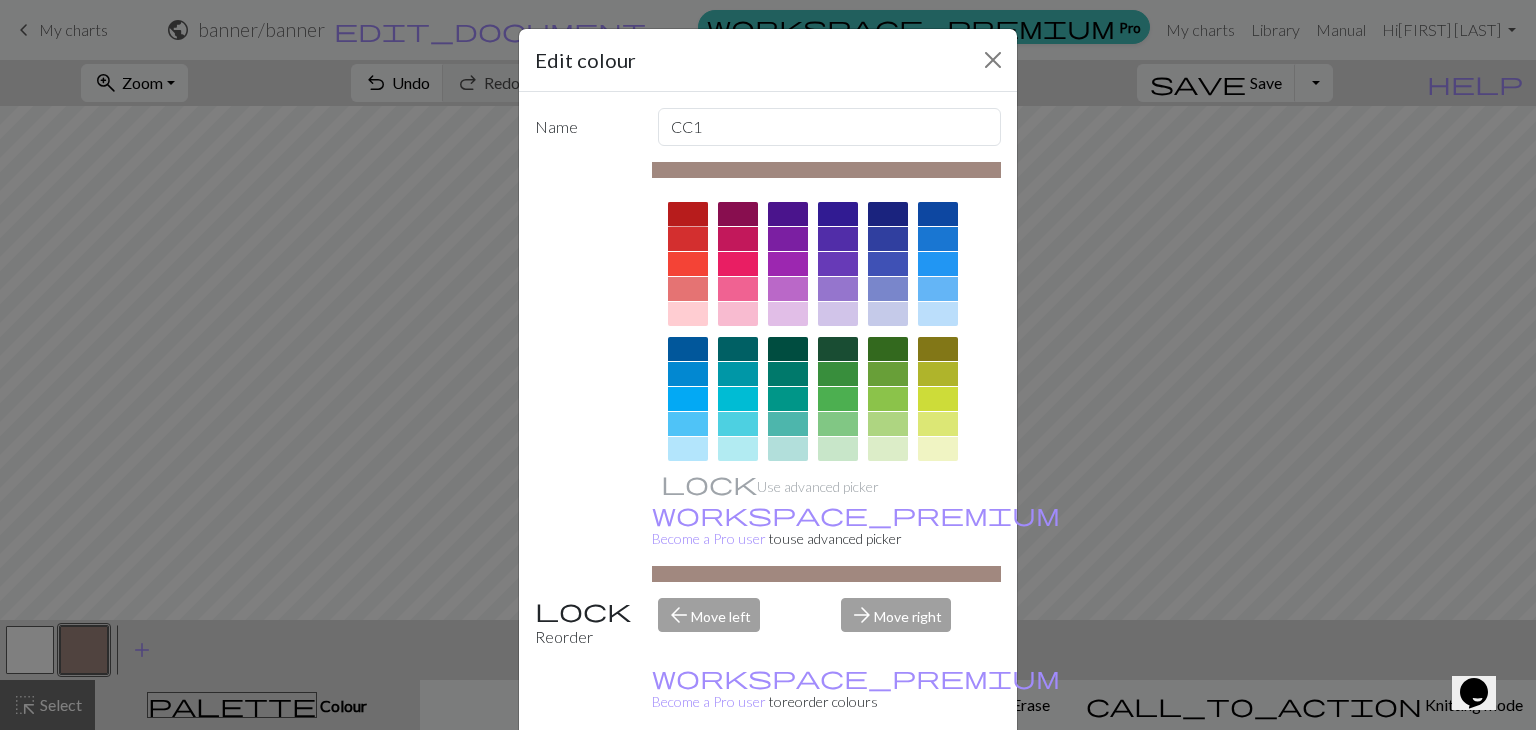 click at bounding box center (688, 214) 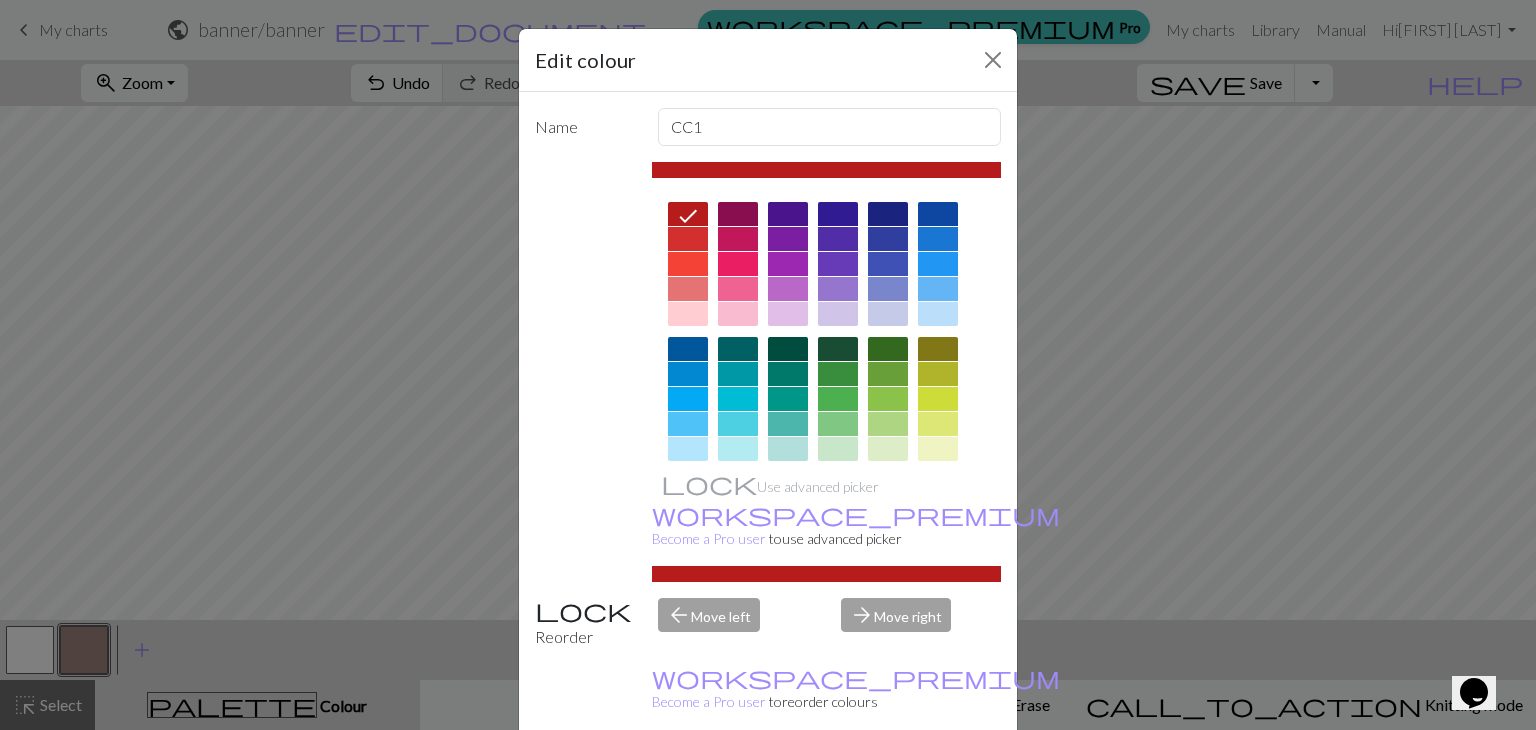 click on "Edit colour Name CC1 Use advanced picker workspace_premium Become a Pro user   to  use advanced picker Reorder arrow_back Move left arrow_forward Move right workspace_premium Become a Pro user   to  reorder colours Delete Done Cancel" at bounding box center (768, 365) 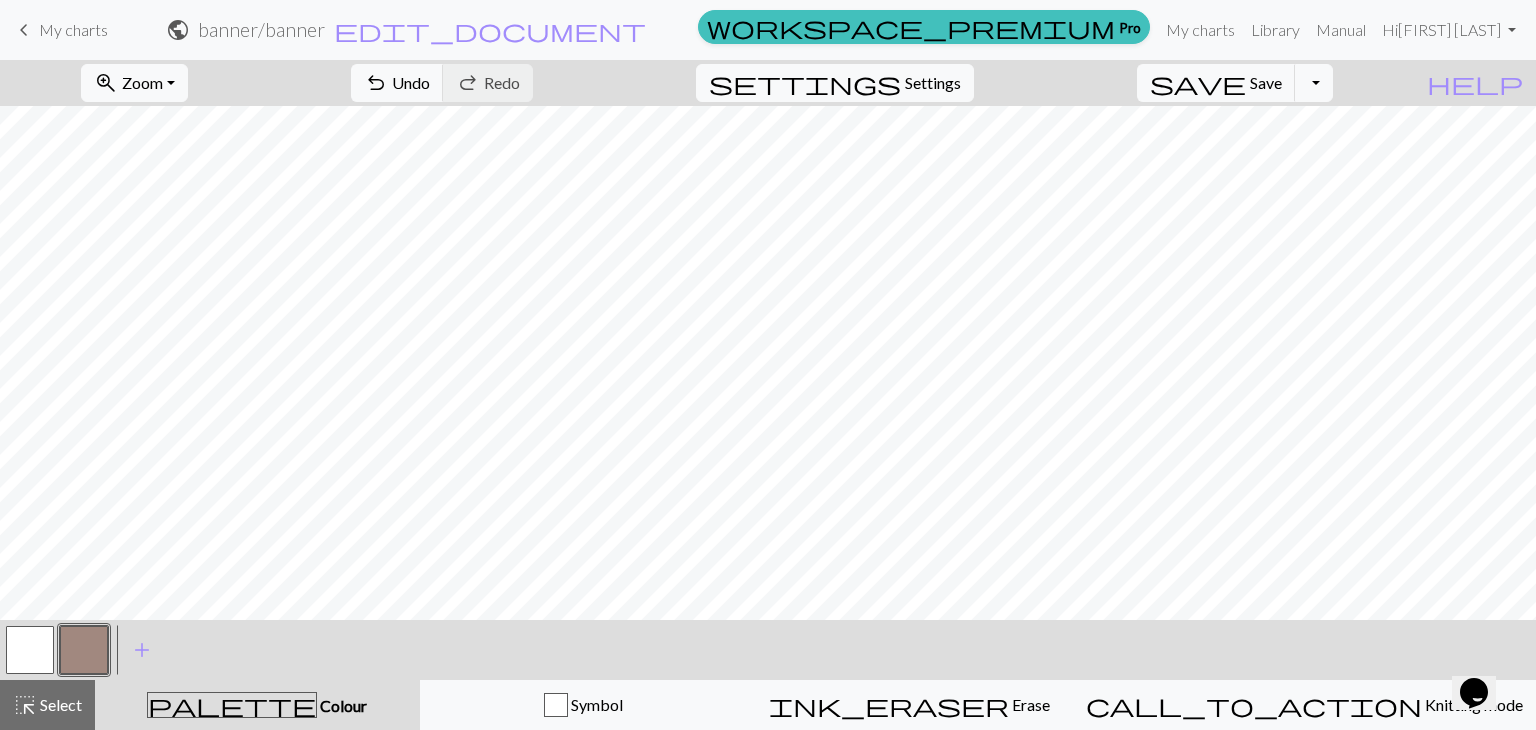 click at bounding box center (84, 650) 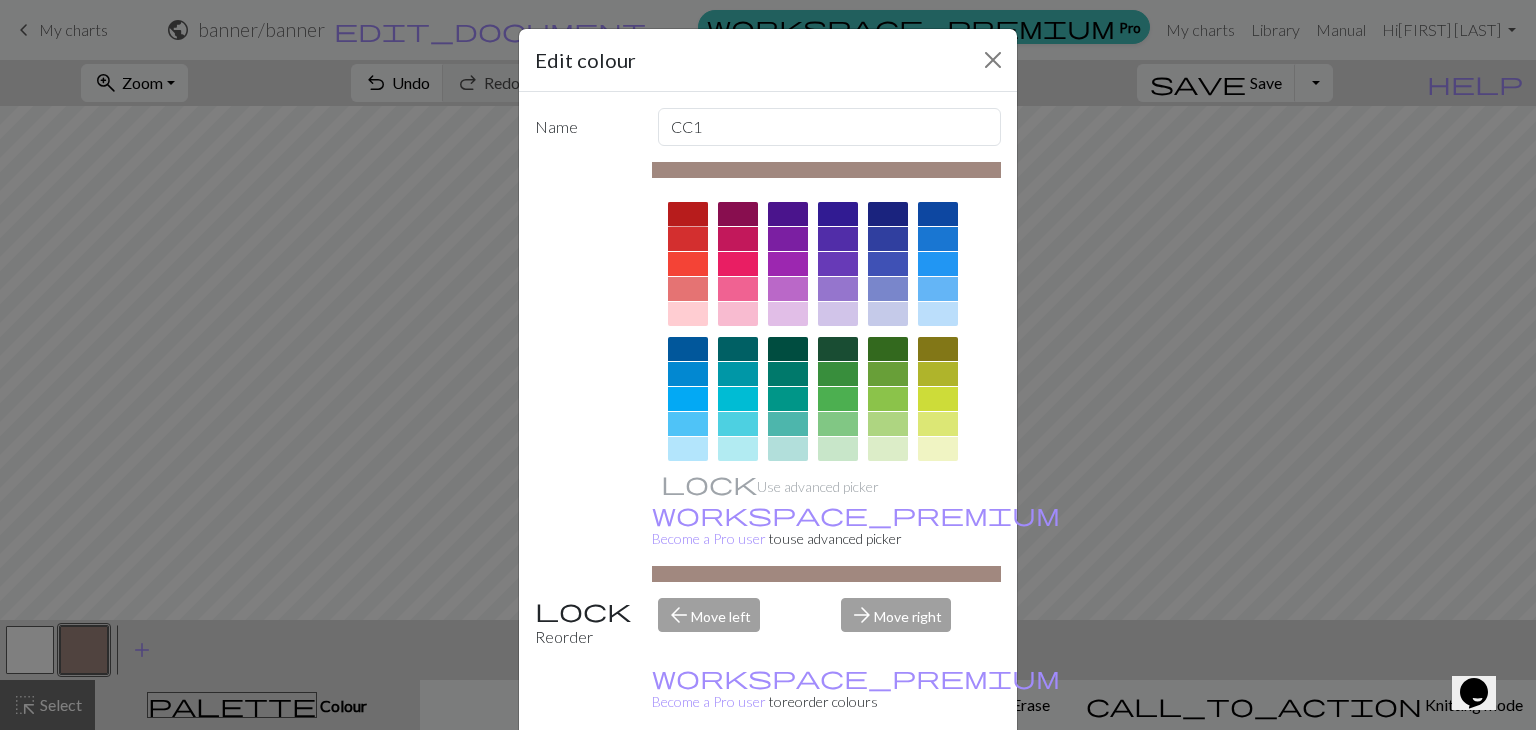 click at bounding box center [688, 214] 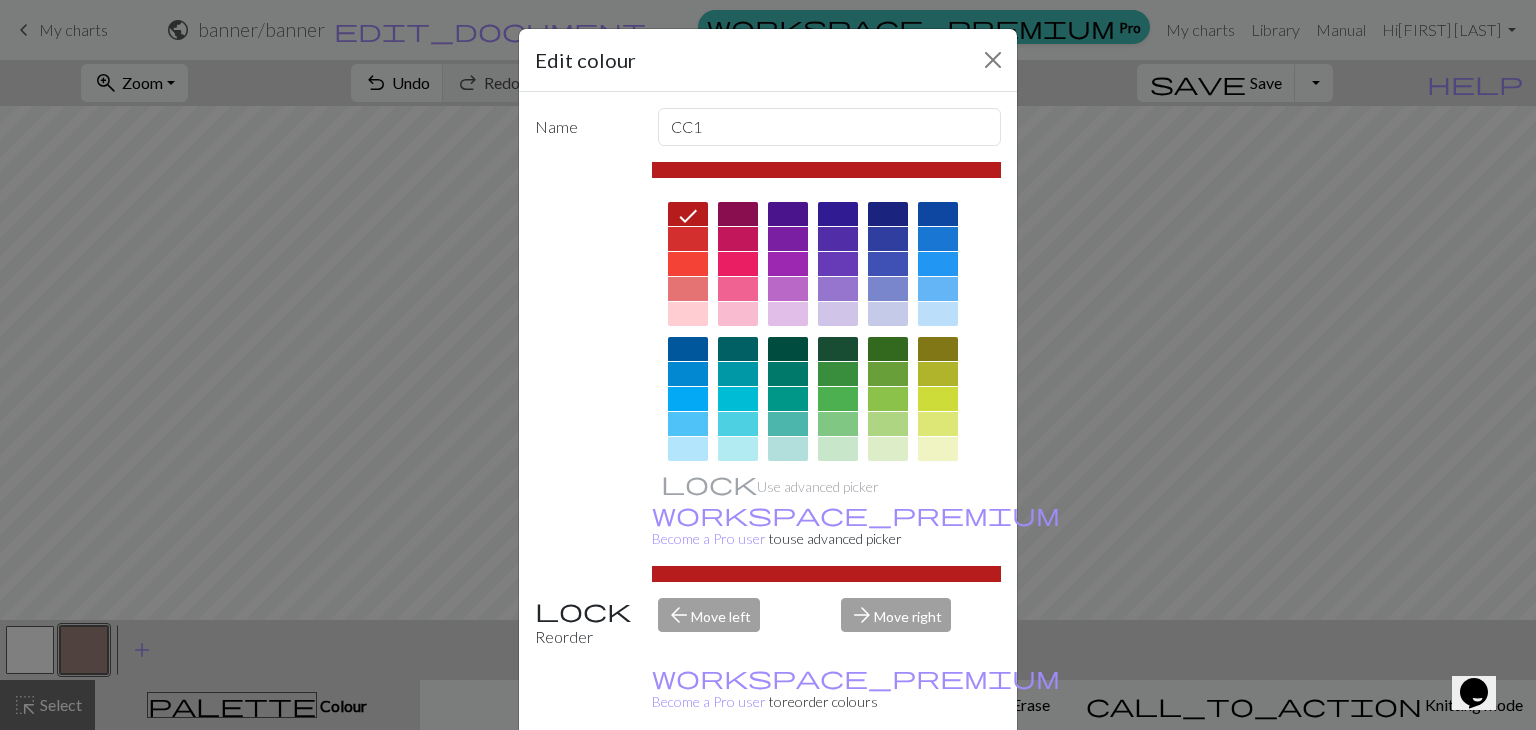 click on "Done" at bounding box center [888, 781] 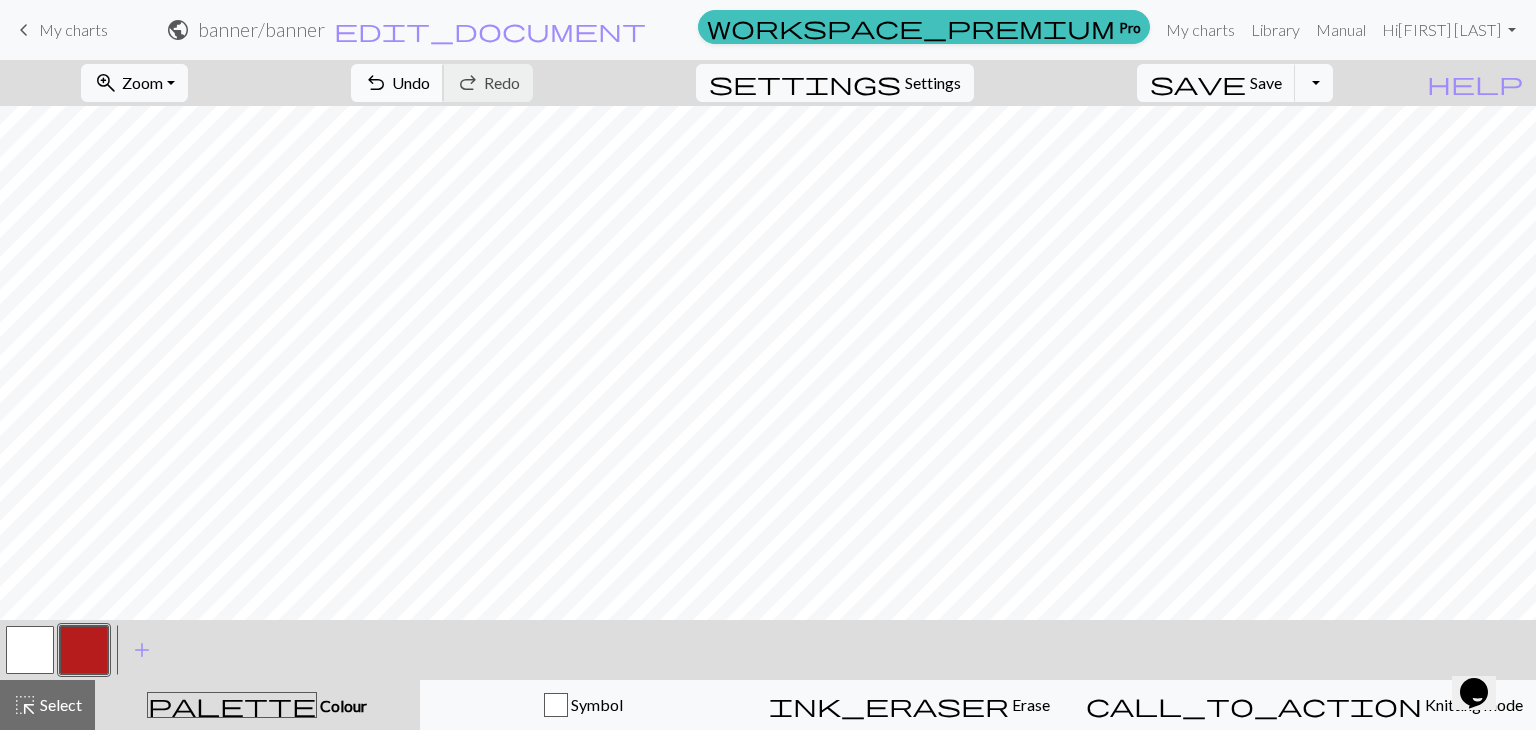 click on "Undo" at bounding box center [411, 82] 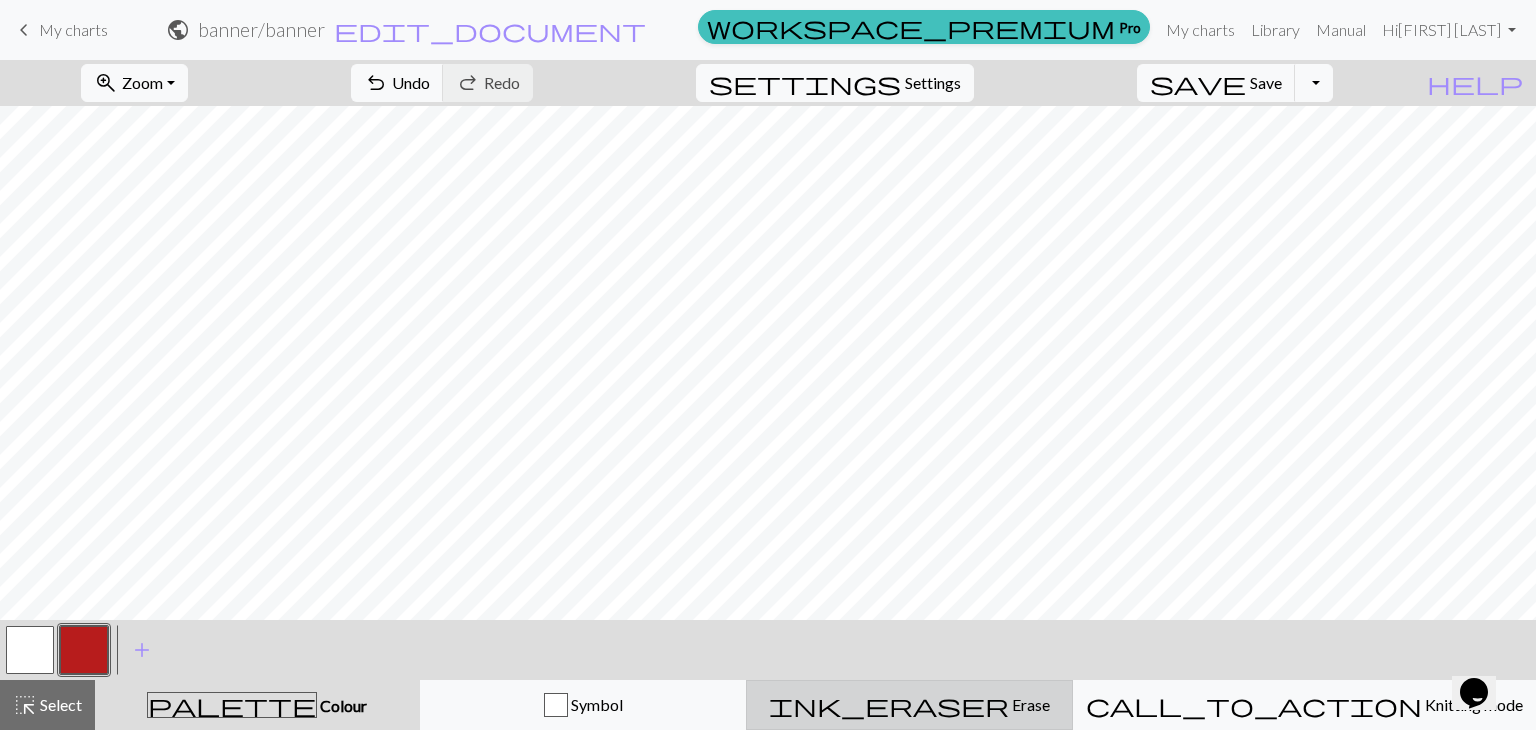 click on "Erase" at bounding box center (1029, 704) 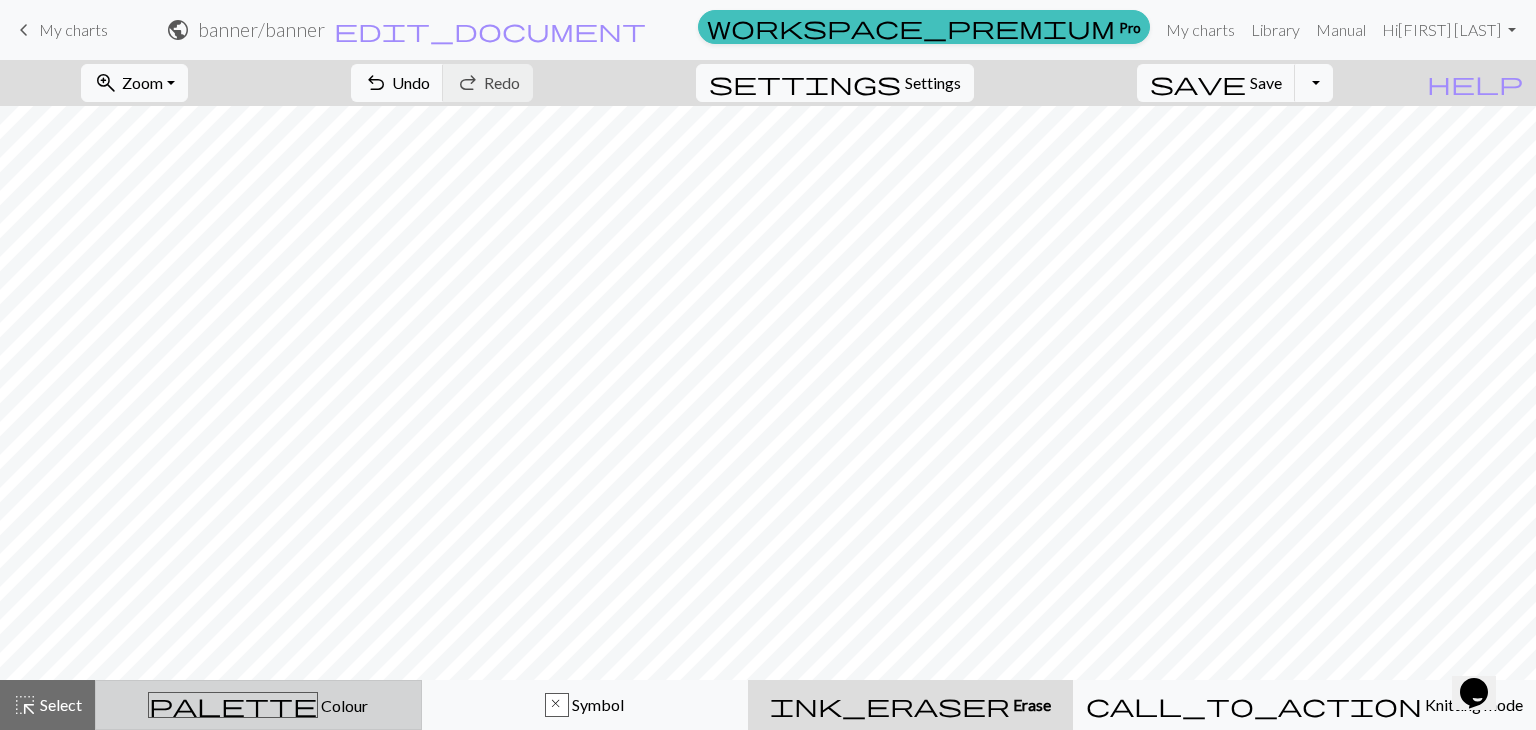 click on "palette   Colour   Colour" at bounding box center (258, 705) 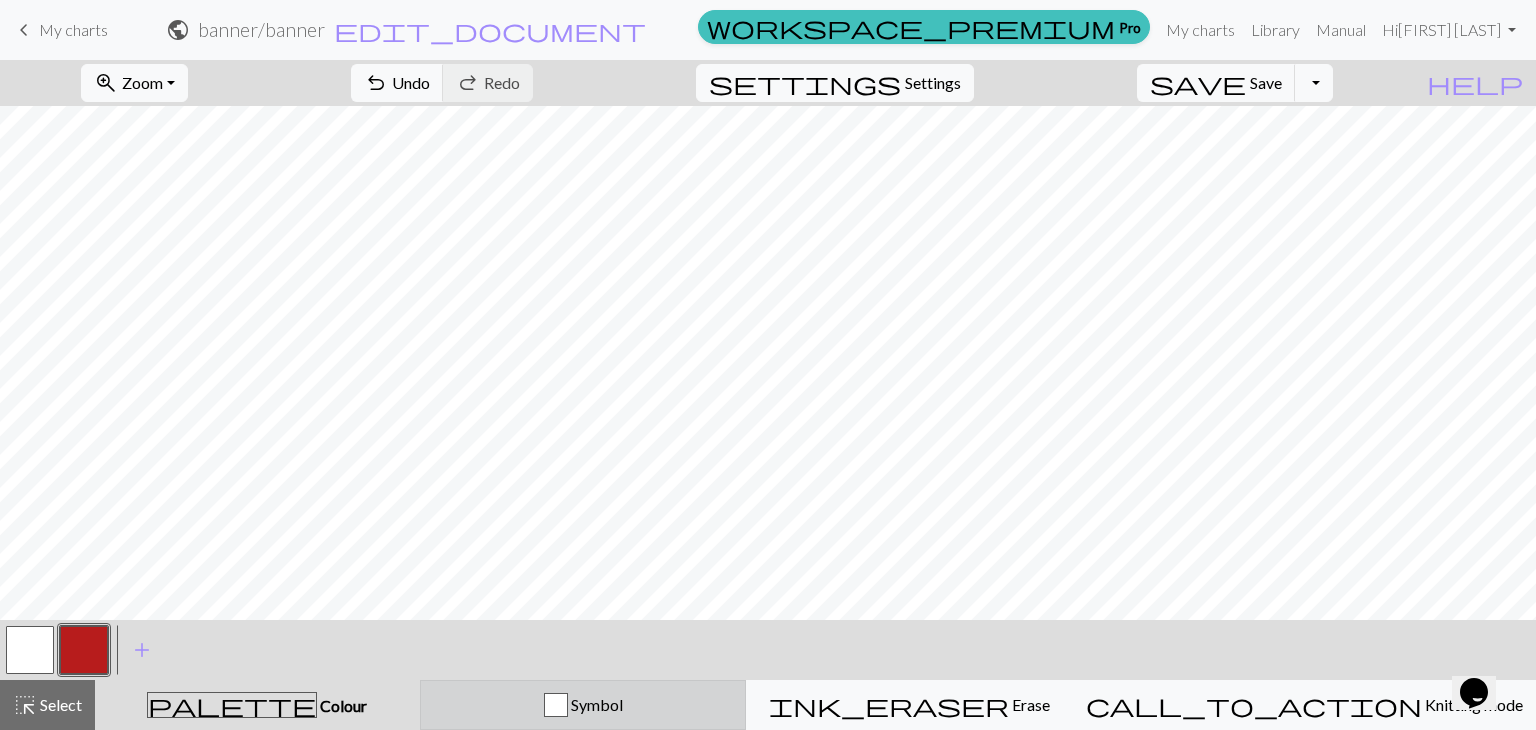 click on "Symbol" at bounding box center (583, 705) 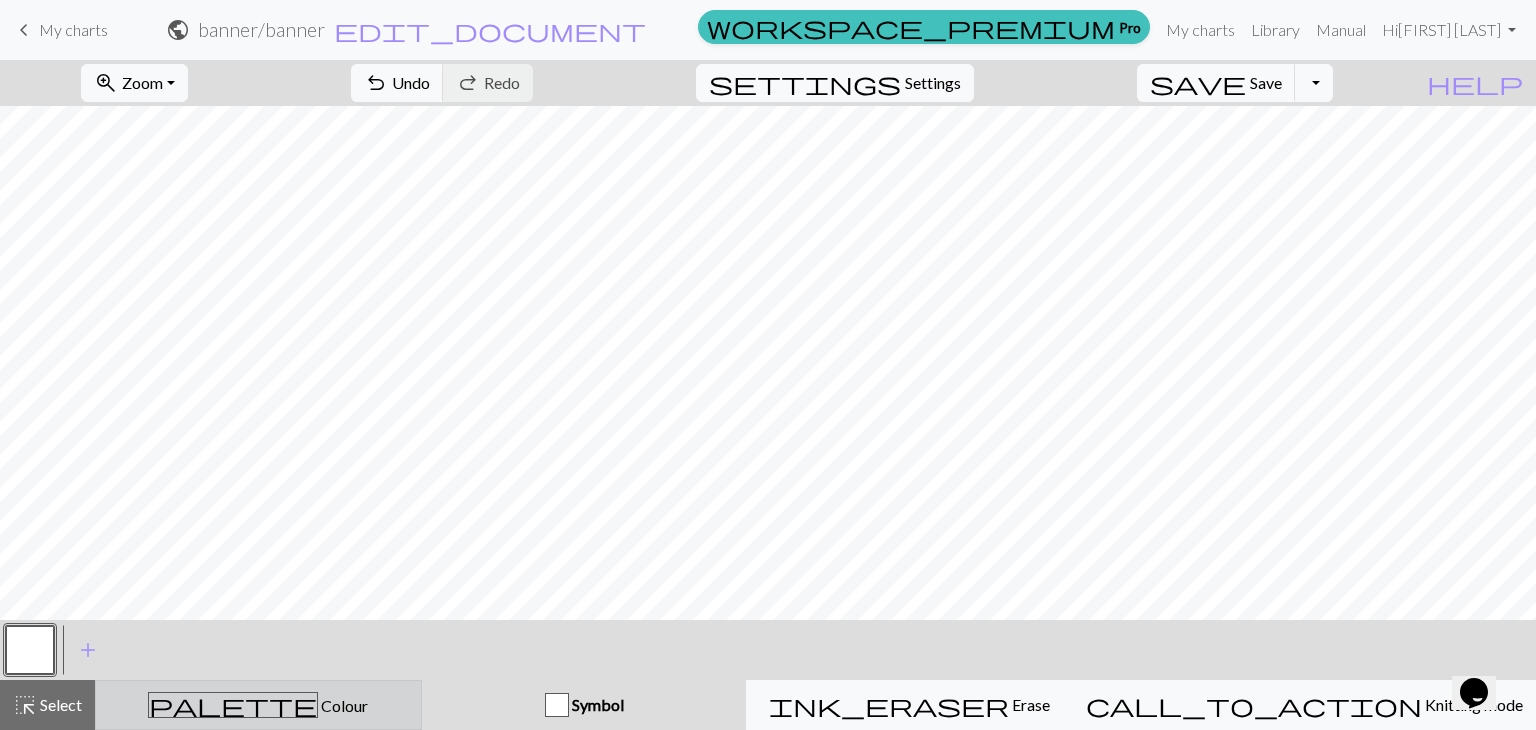 click on "palette   Colour   Colour" at bounding box center [258, 705] 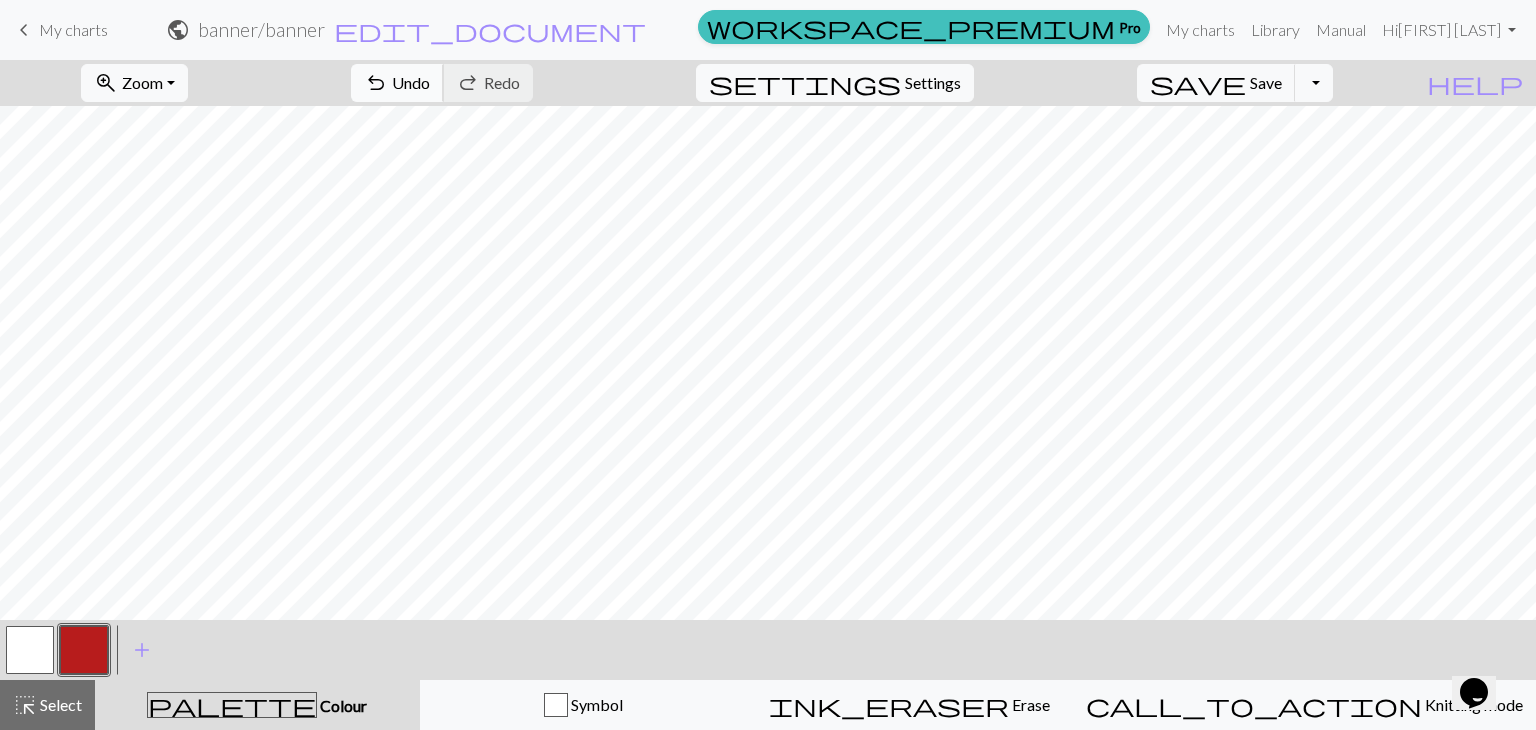 click on "Undo" at bounding box center [411, 82] 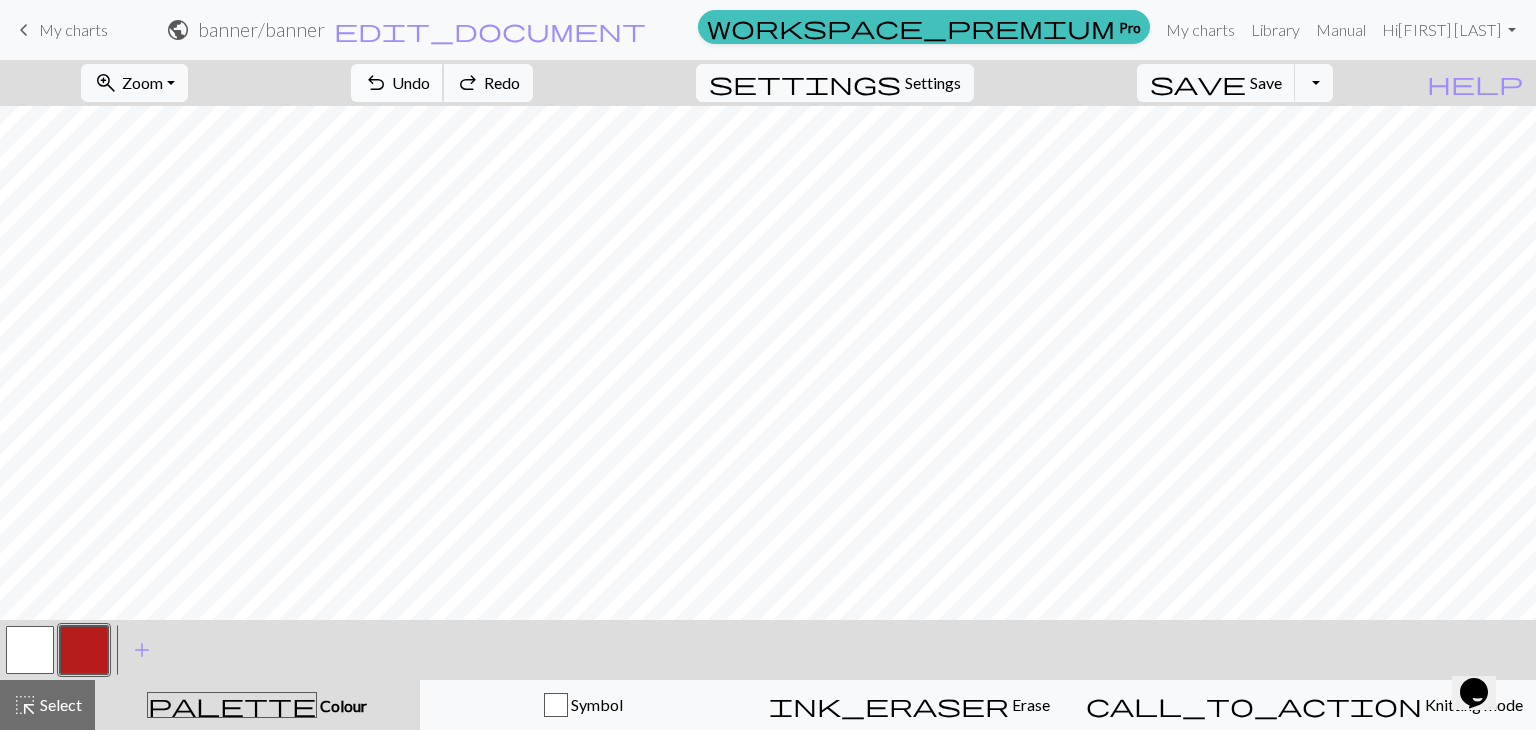 click on "undo" at bounding box center [376, 83] 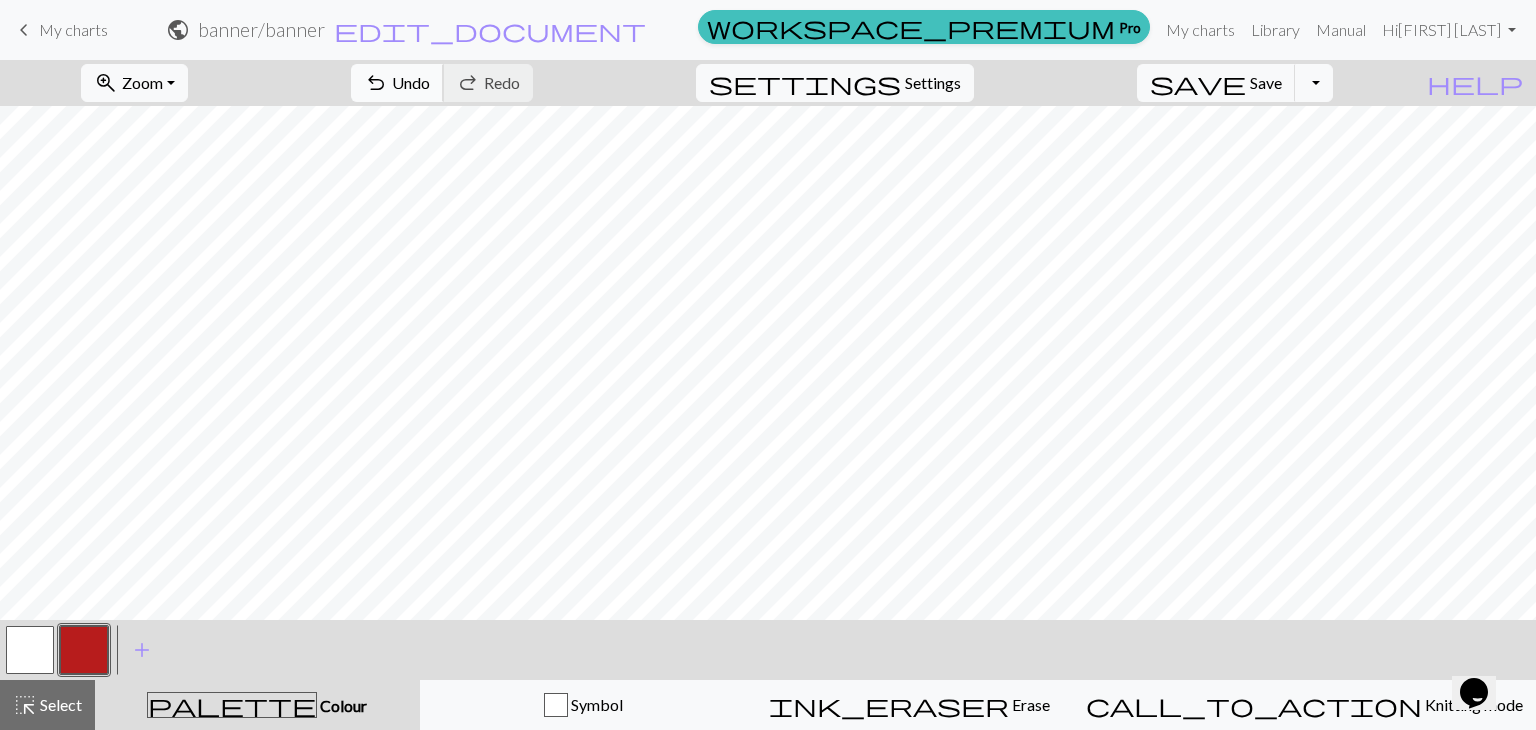 click on "Undo" at bounding box center (411, 82) 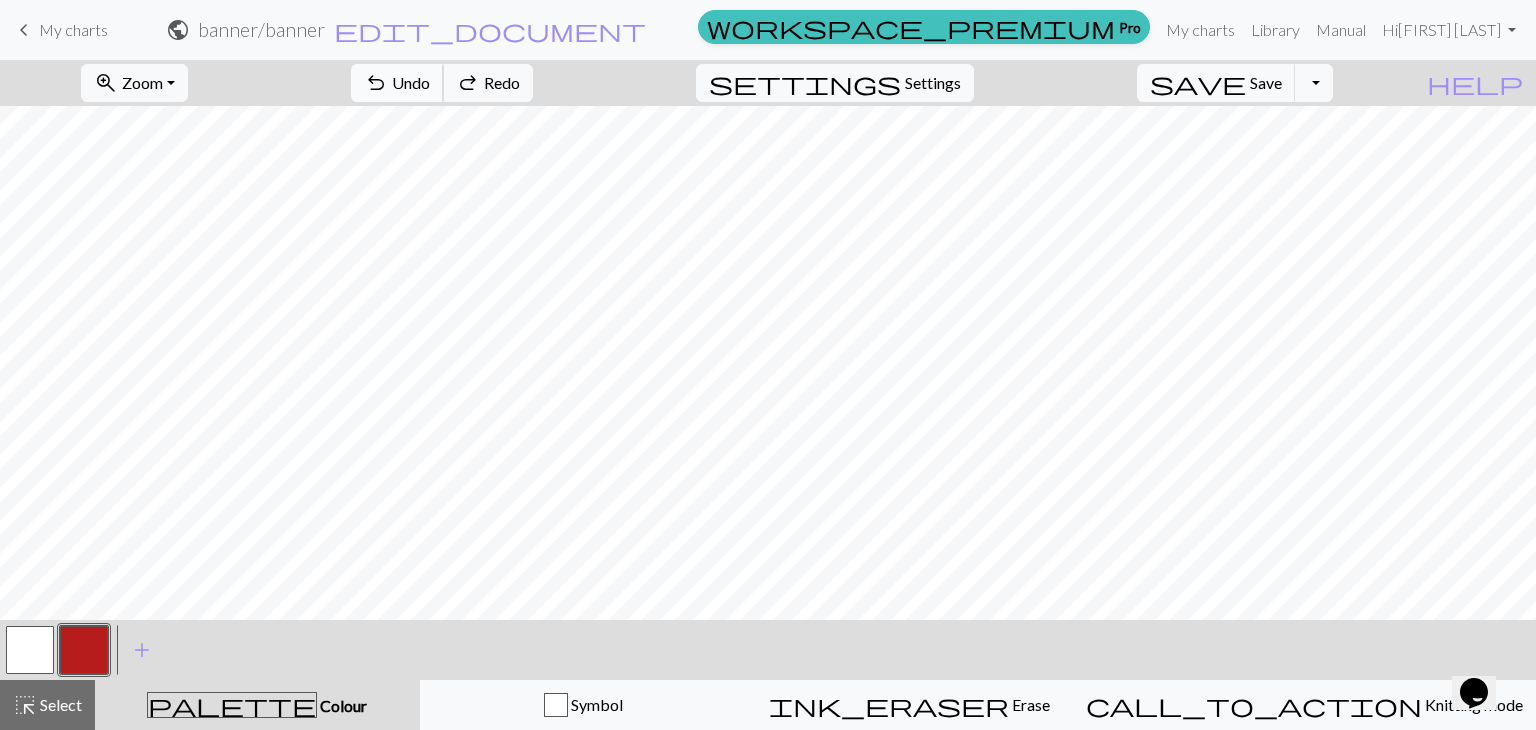 click on "Undo" at bounding box center (411, 82) 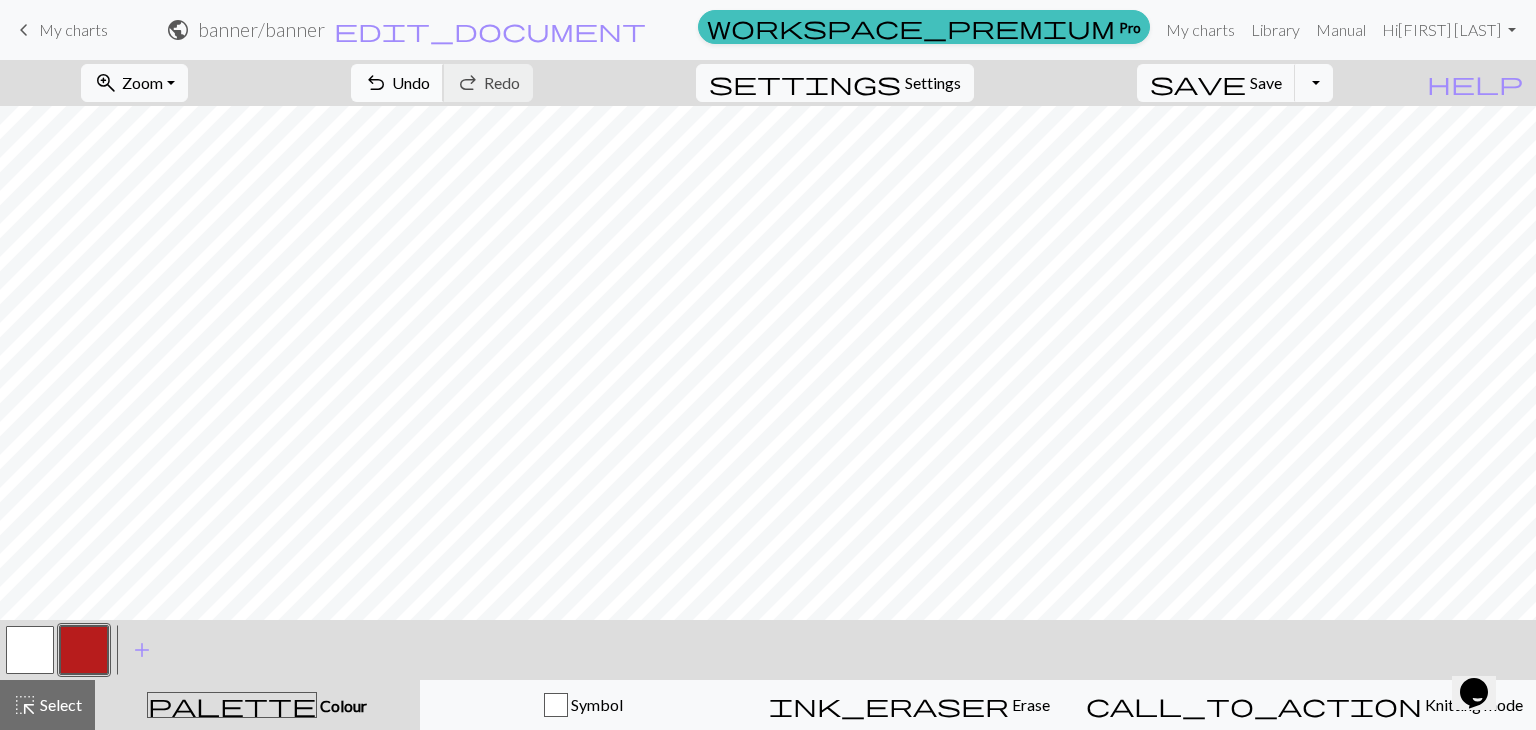 click on "Undo" at bounding box center (411, 82) 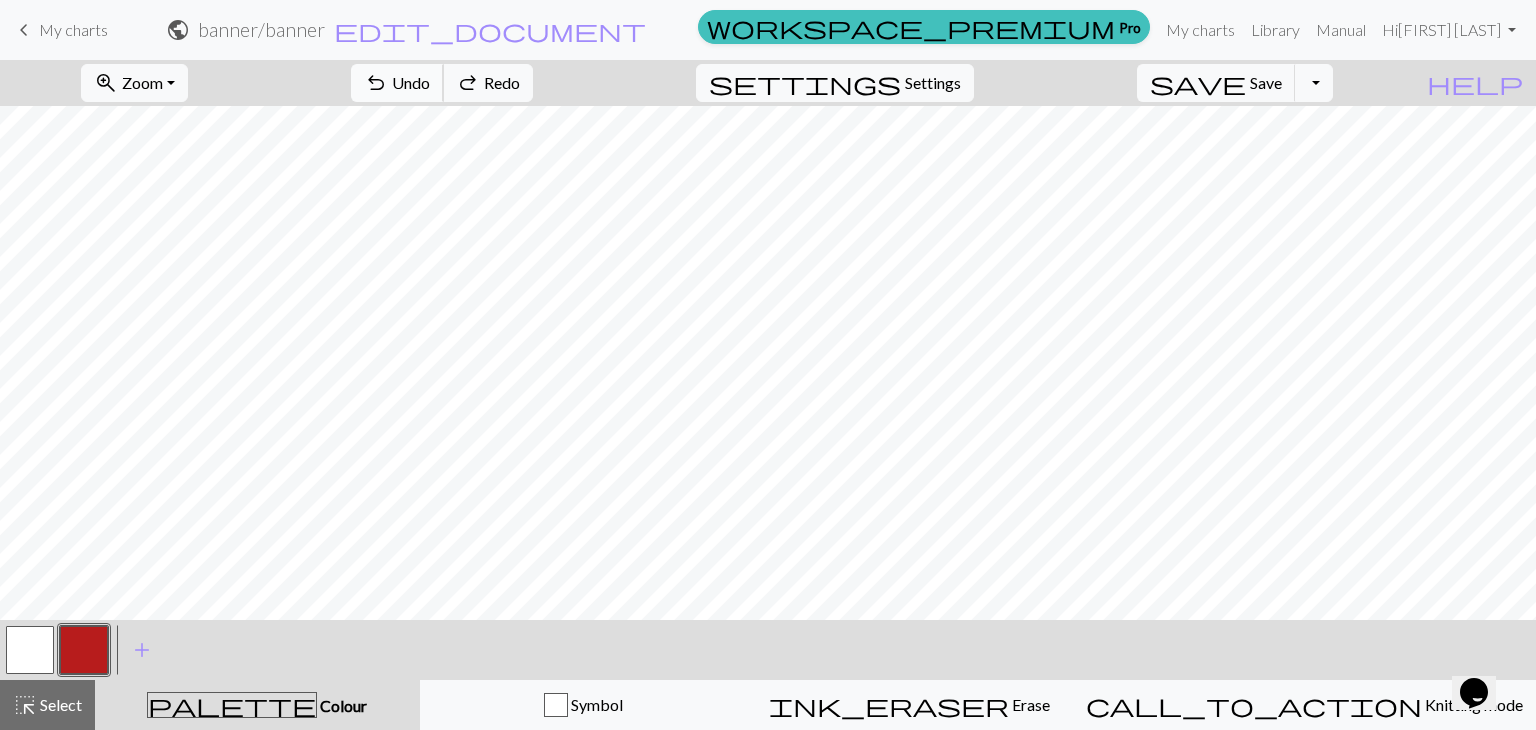 click on "Undo" at bounding box center (411, 82) 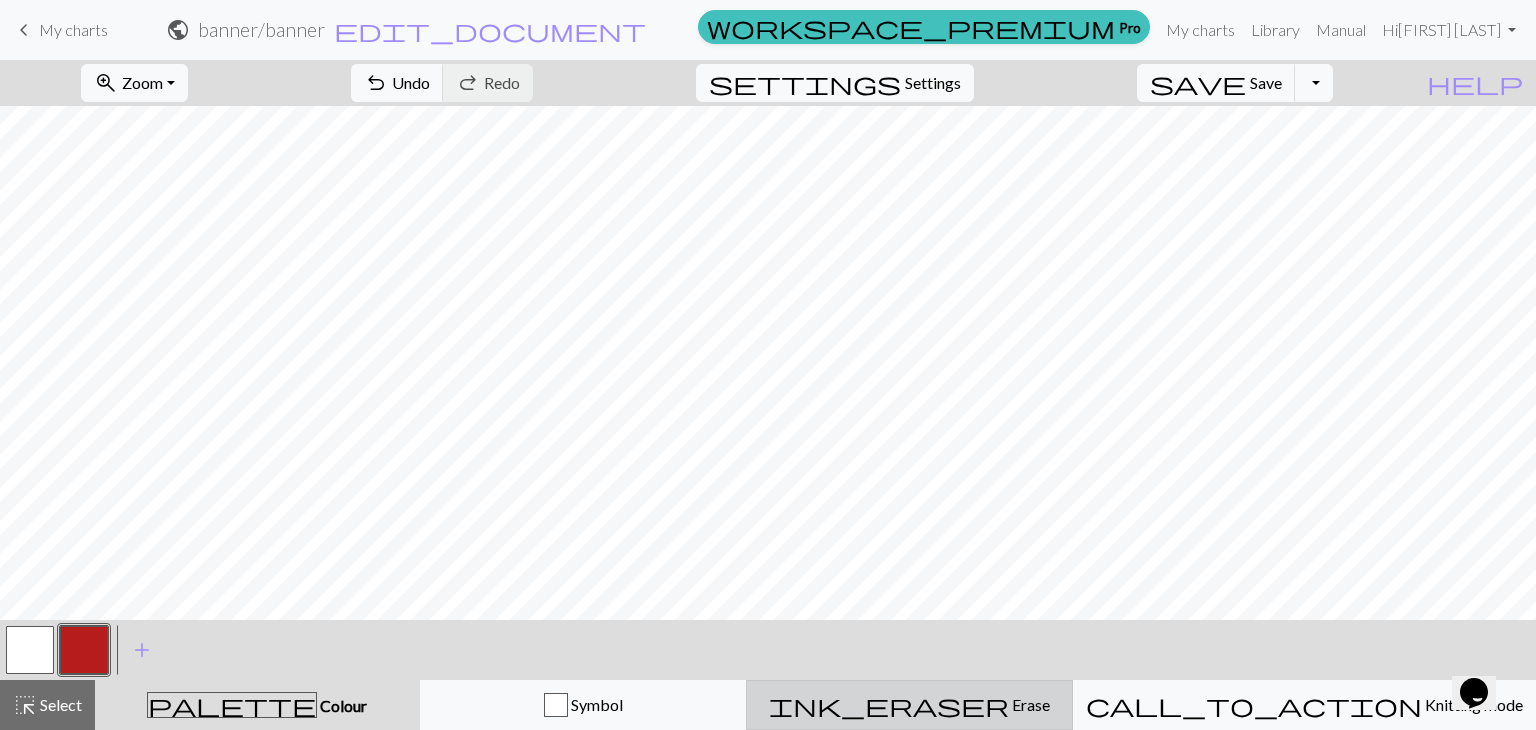 click on "ink_eraser" at bounding box center [889, 705] 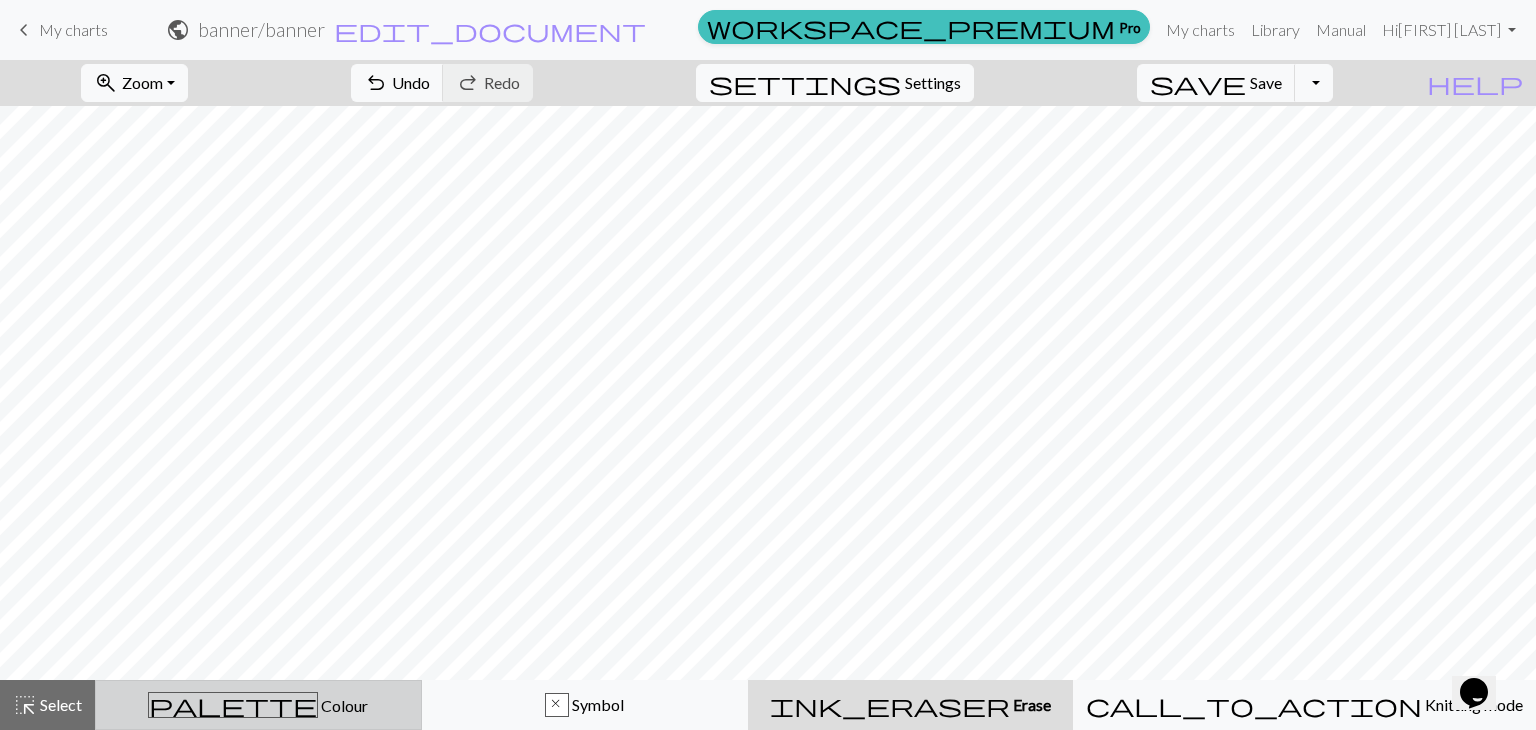 click on "palette   Colour   Colour" at bounding box center [258, 705] 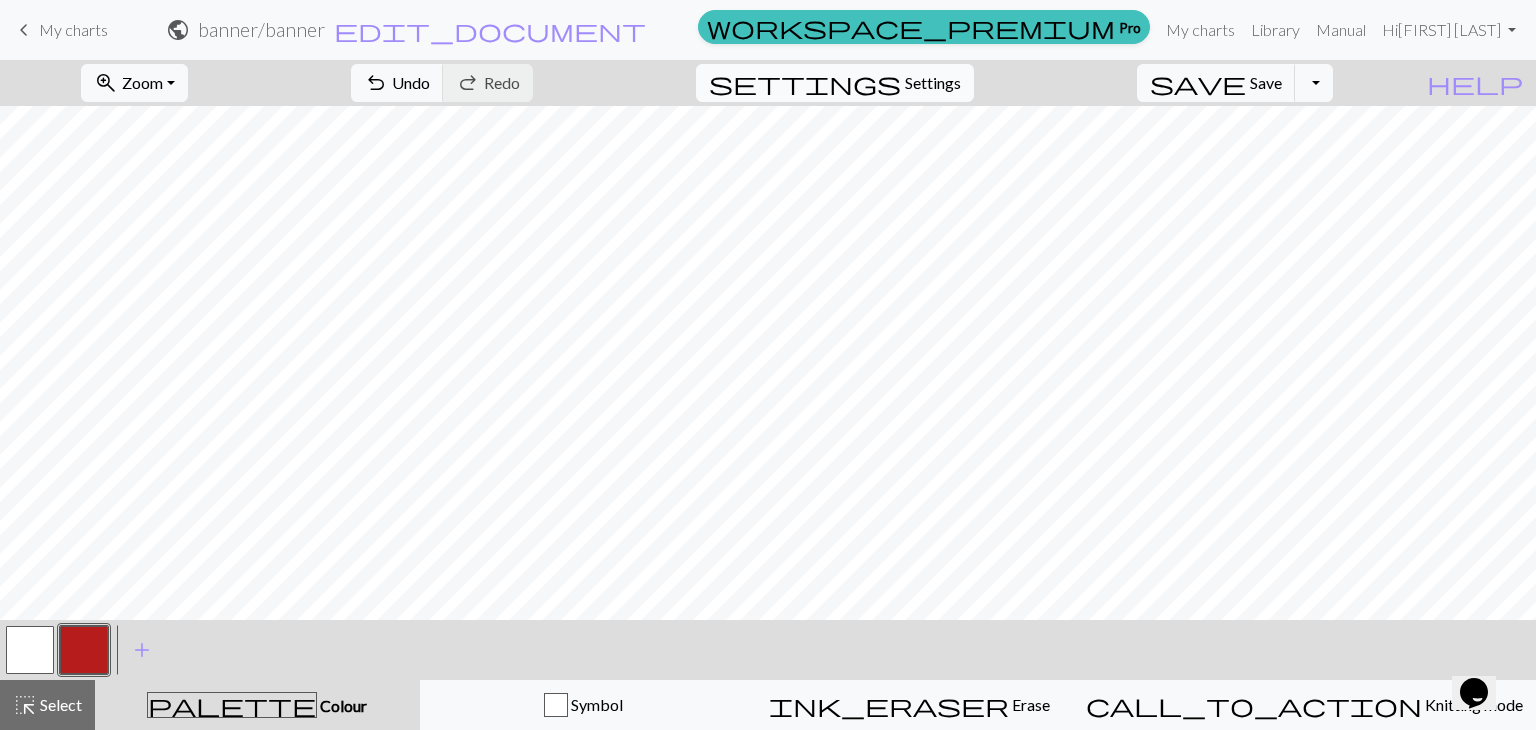 click on "settings" at bounding box center (805, 83) 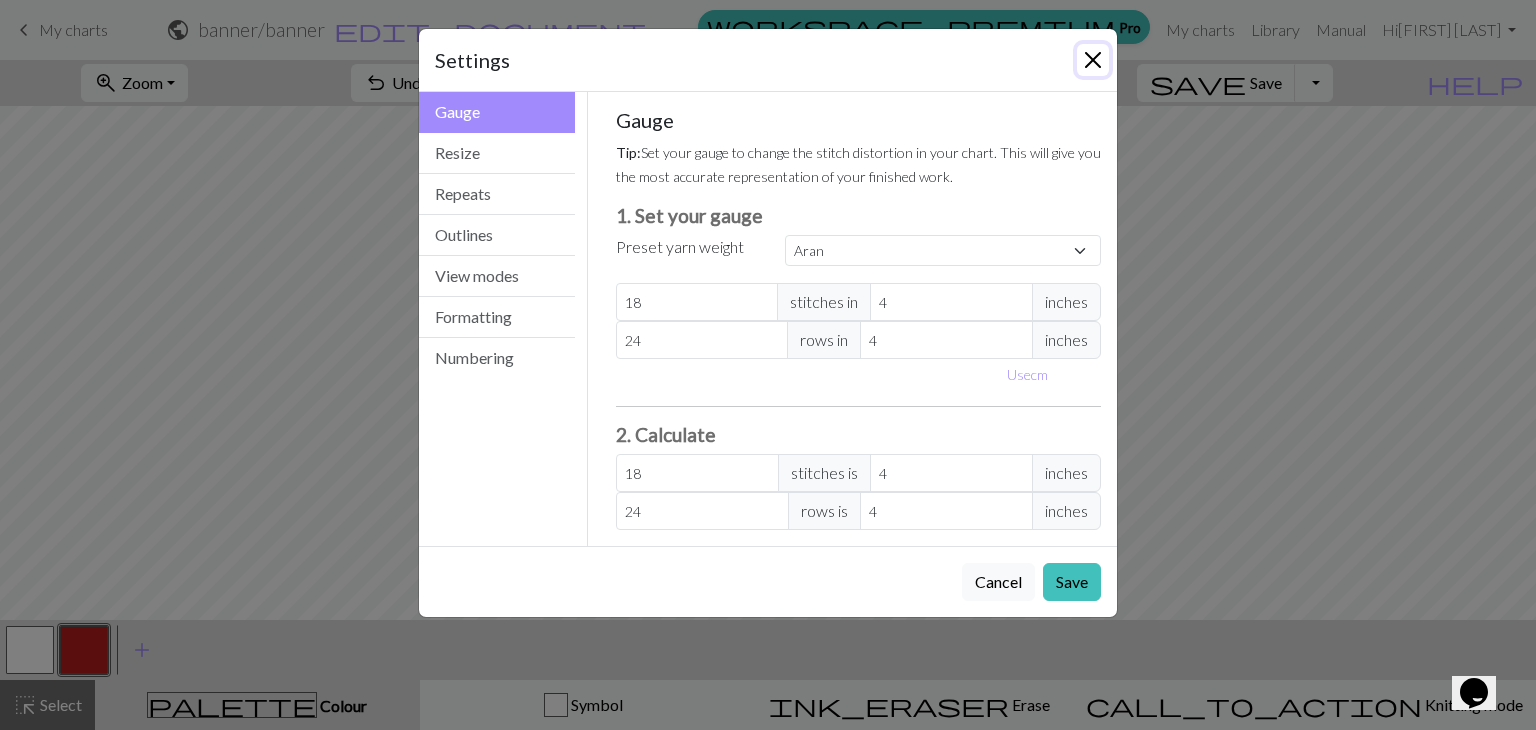 click at bounding box center (1093, 60) 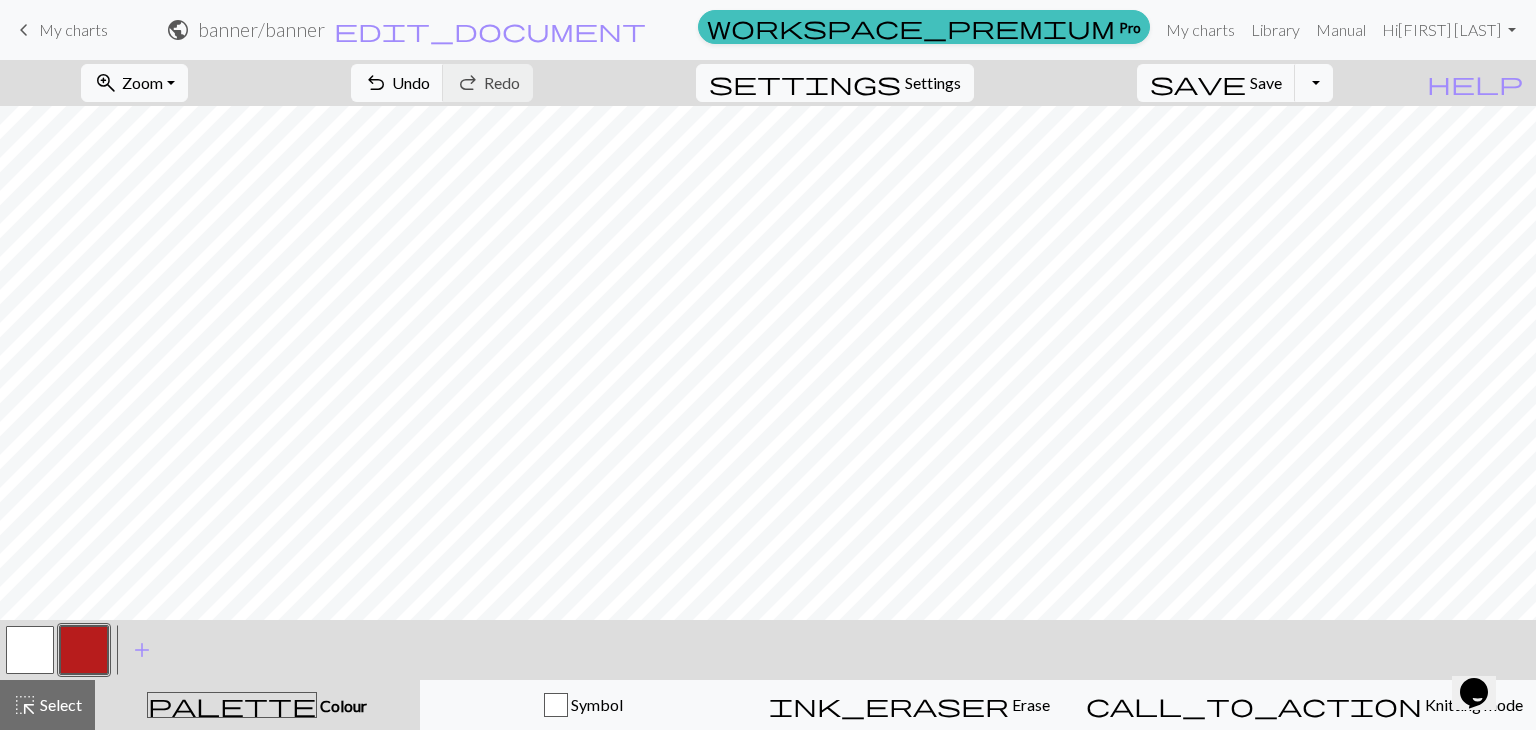 click on "keyboard_arrow_left" at bounding box center [24, 30] 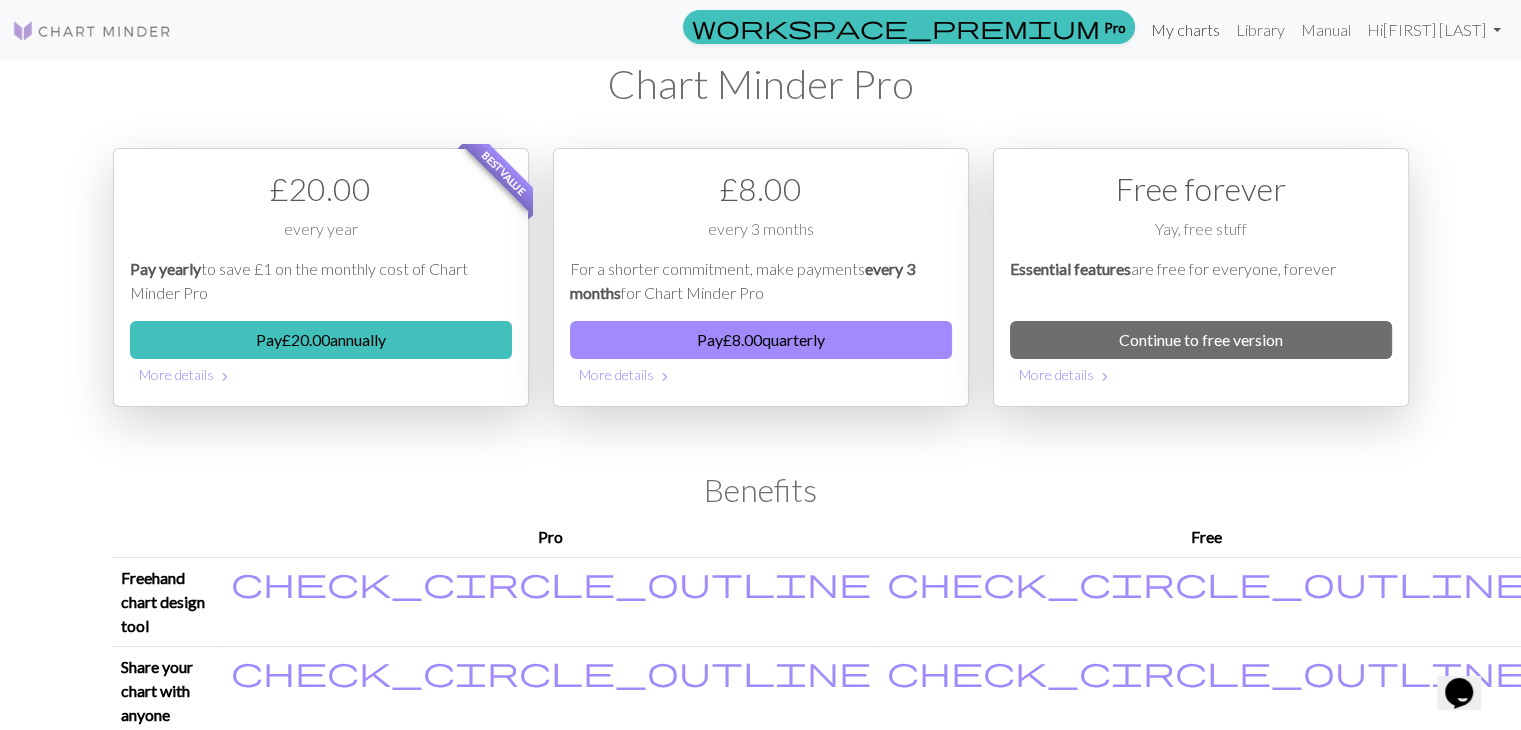 click on "My charts" at bounding box center (1185, 30) 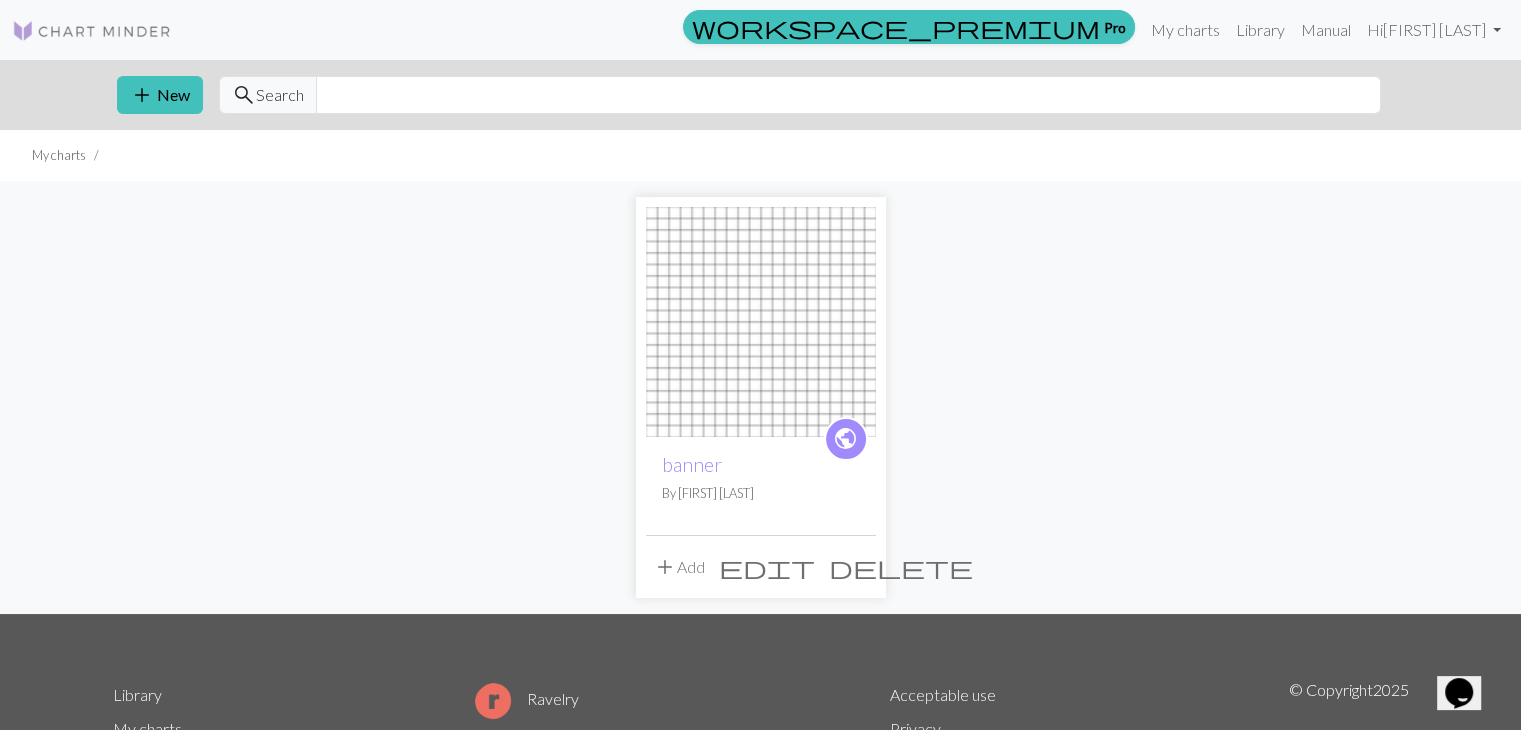 click at bounding box center (761, 322) 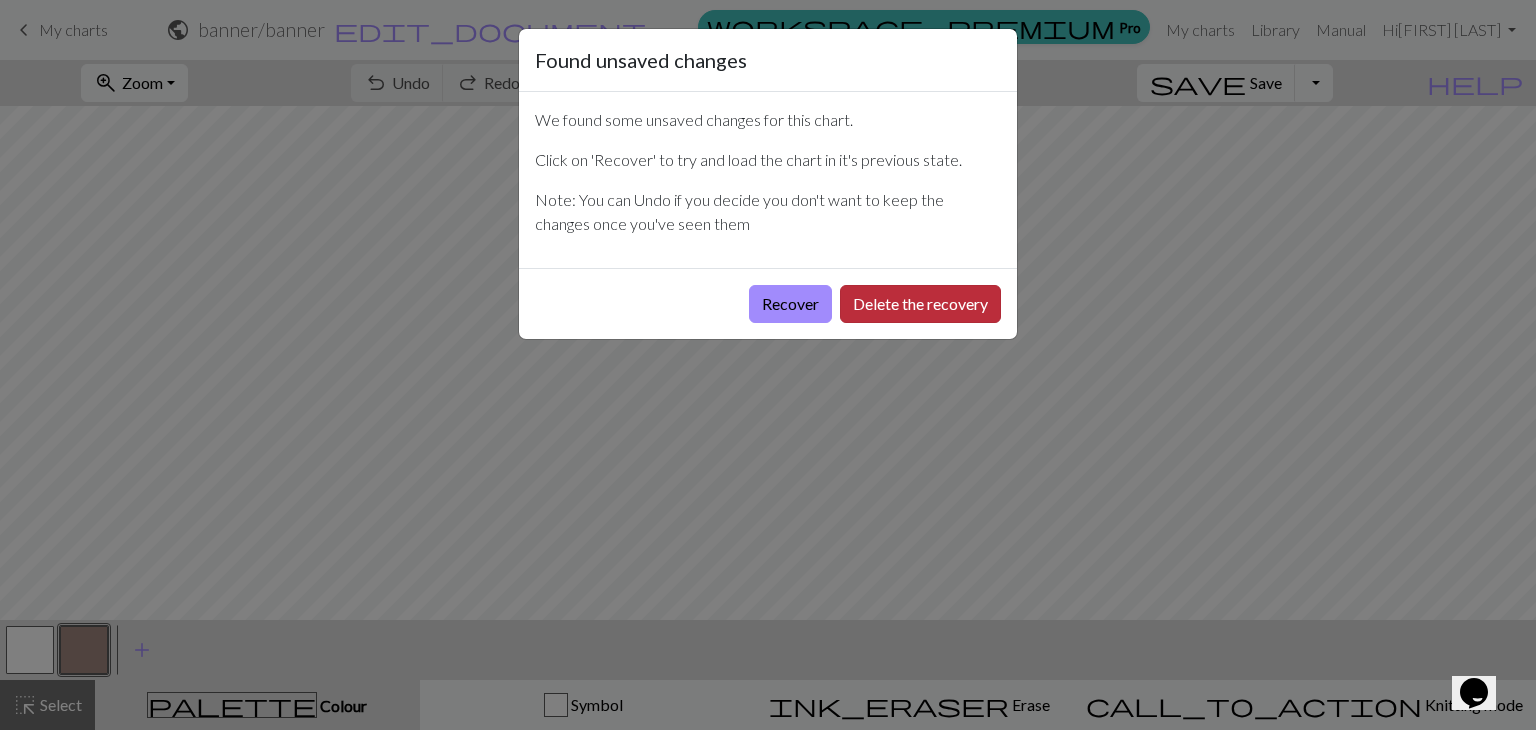 click on "Delete the recovery" at bounding box center [920, 304] 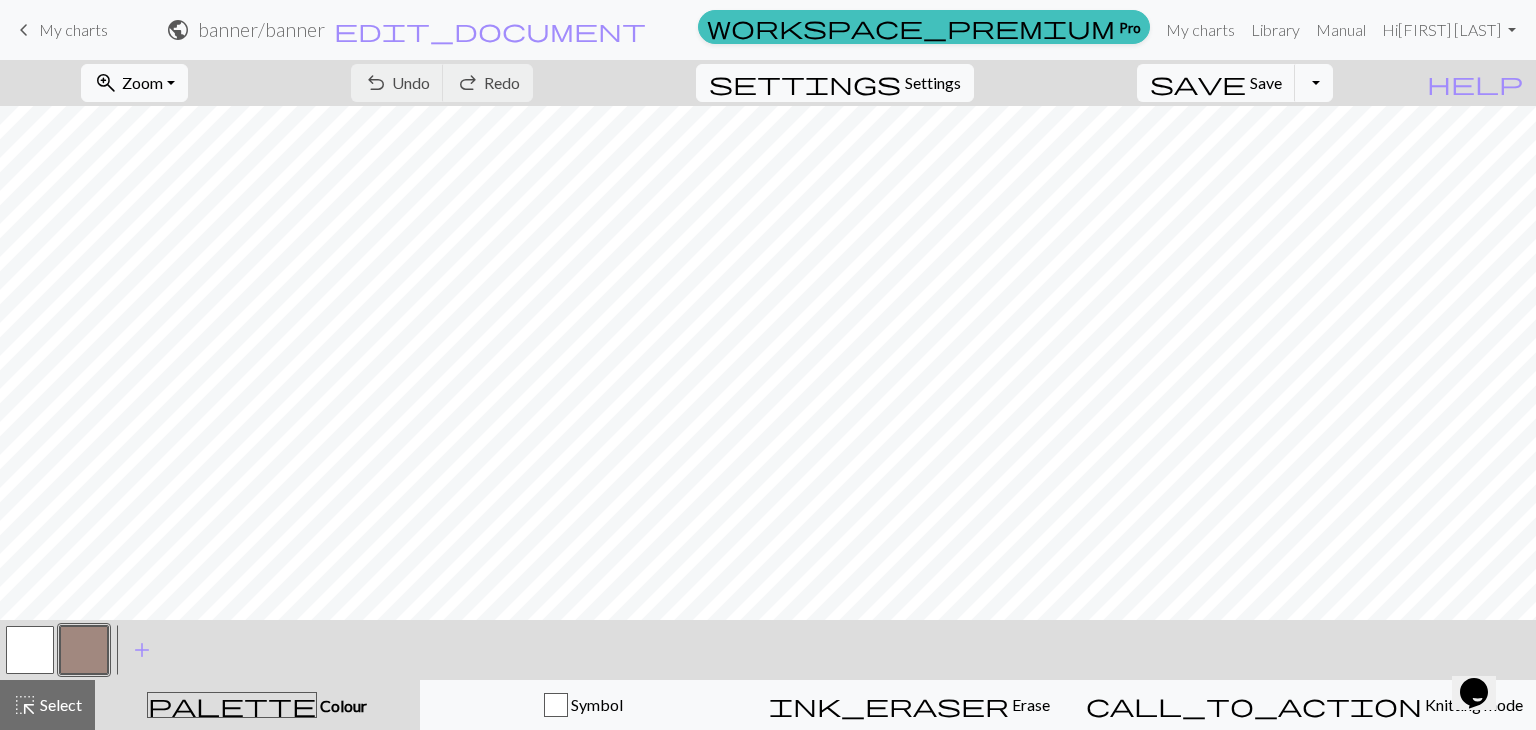 drag, startPoint x: 902, startPoint y: 300, endPoint x: 97, endPoint y: 644, distance: 875.4205 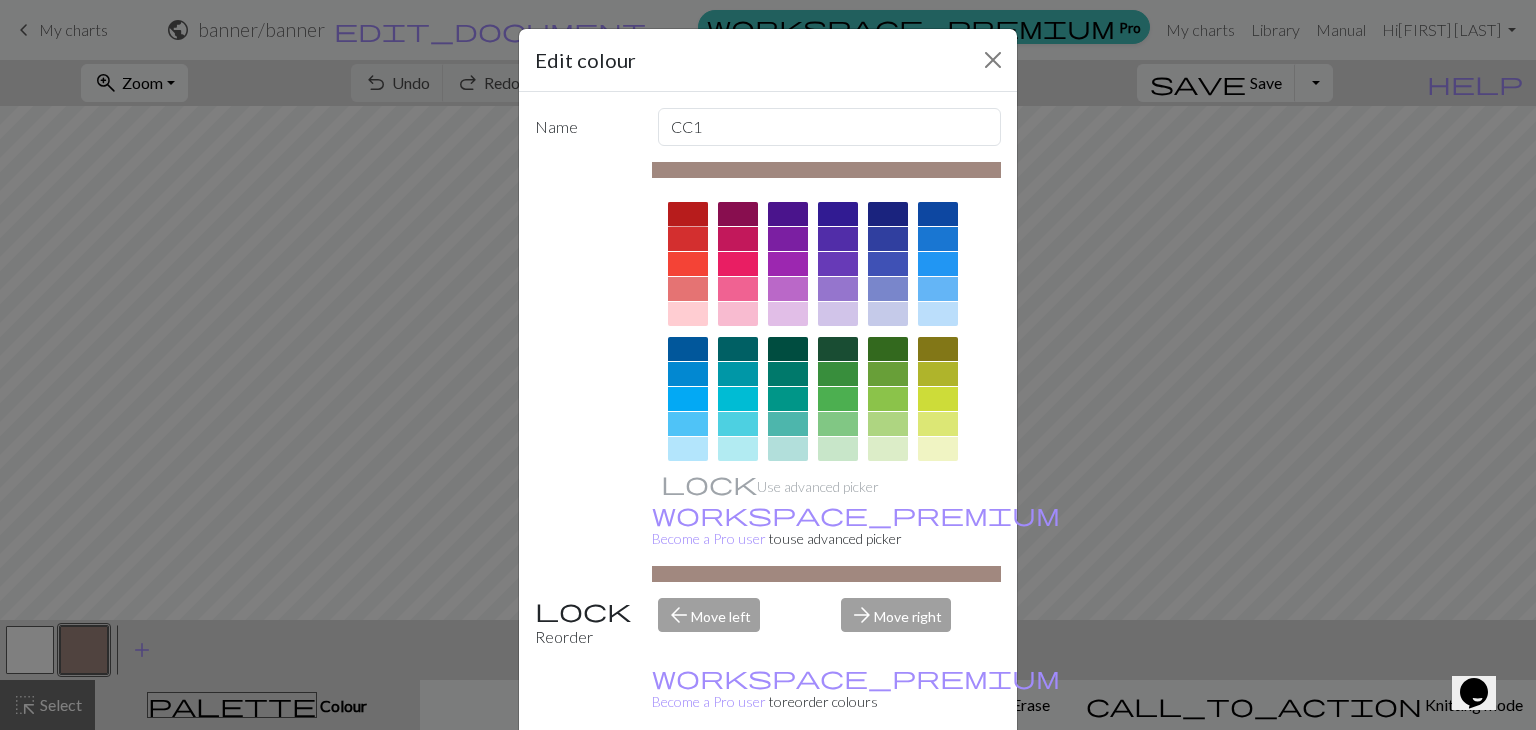 click at bounding box center [688, 214] 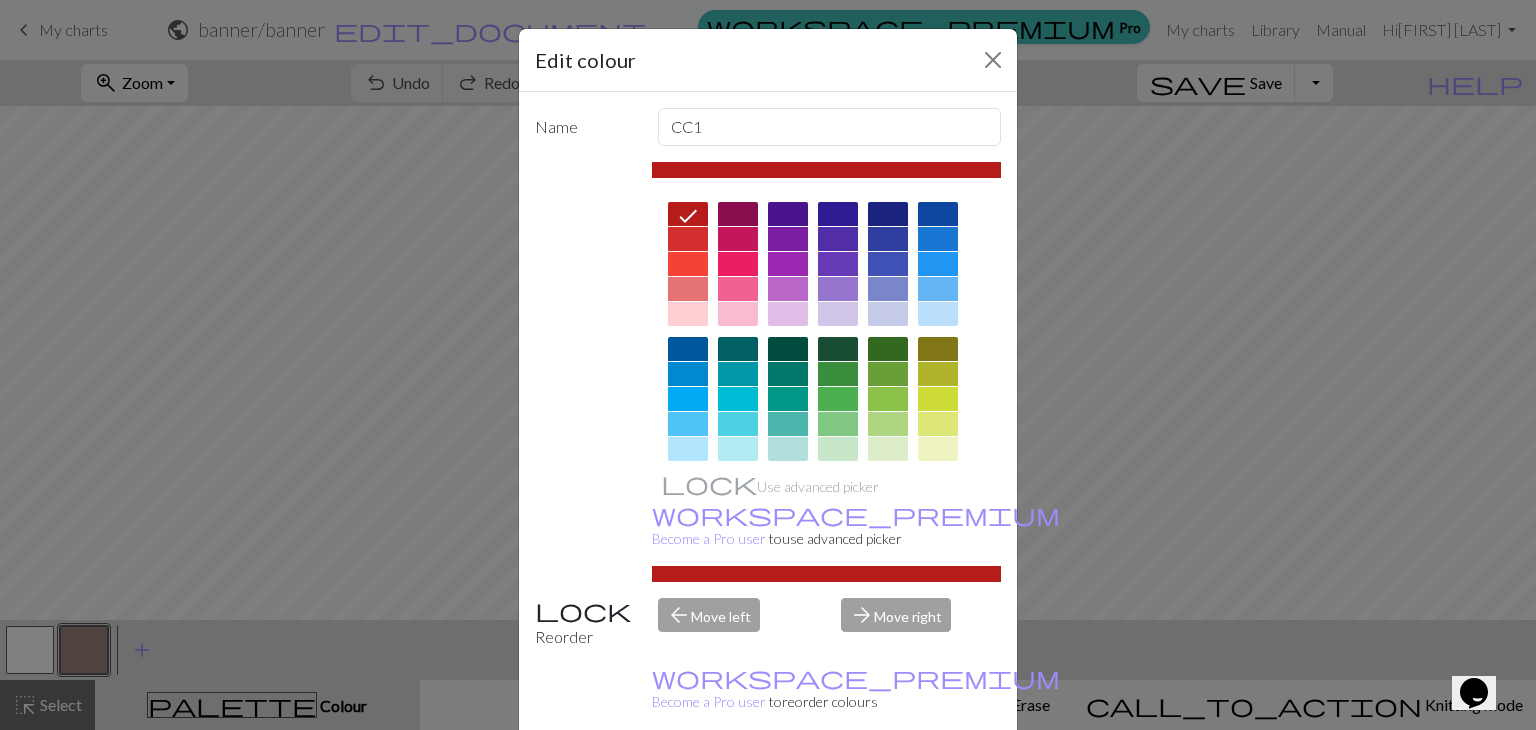 click on "Done" at bounding box center (888, 781) 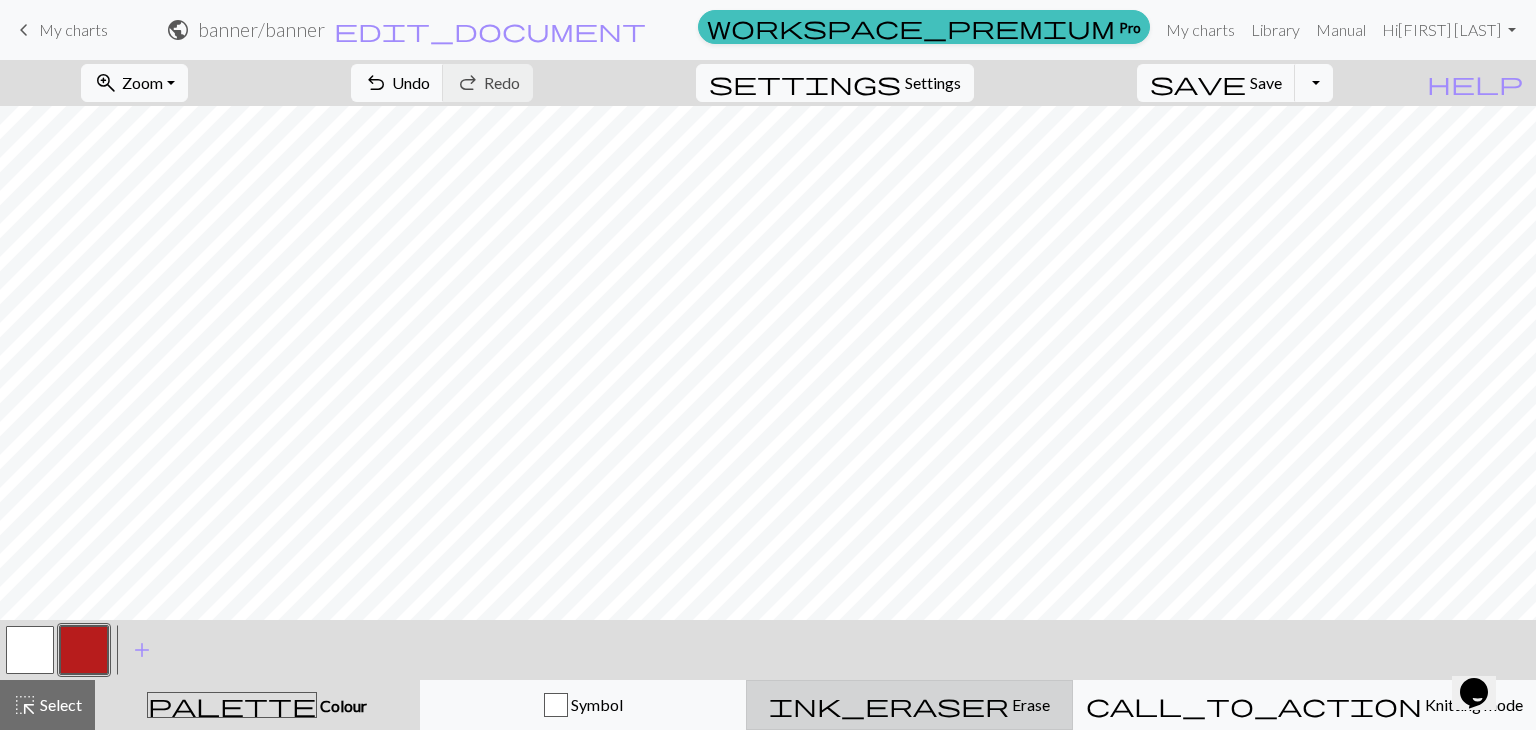 click on "ink_eraser" at bounding box center [889, 705] 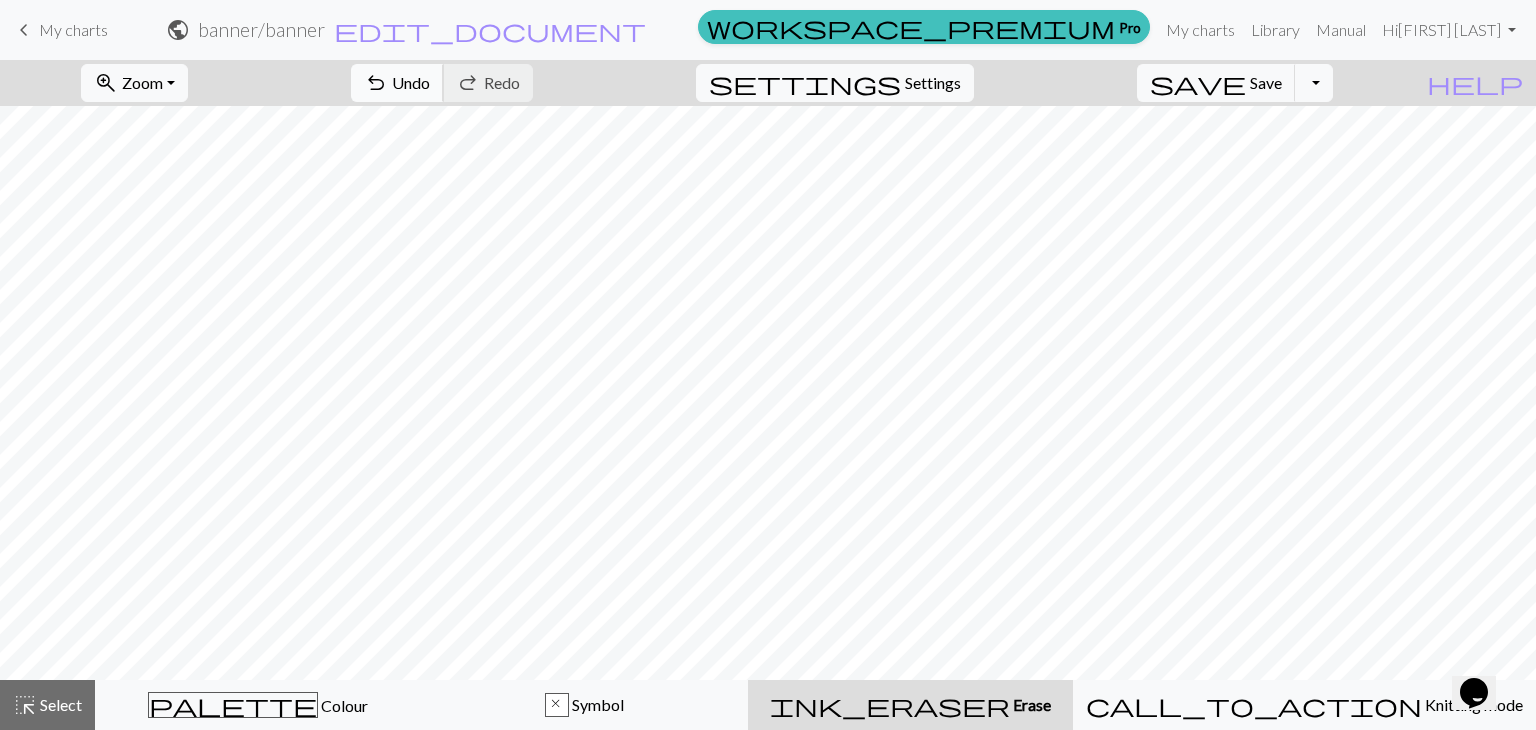 click on "Undo" at bounding box center (411, 82) 